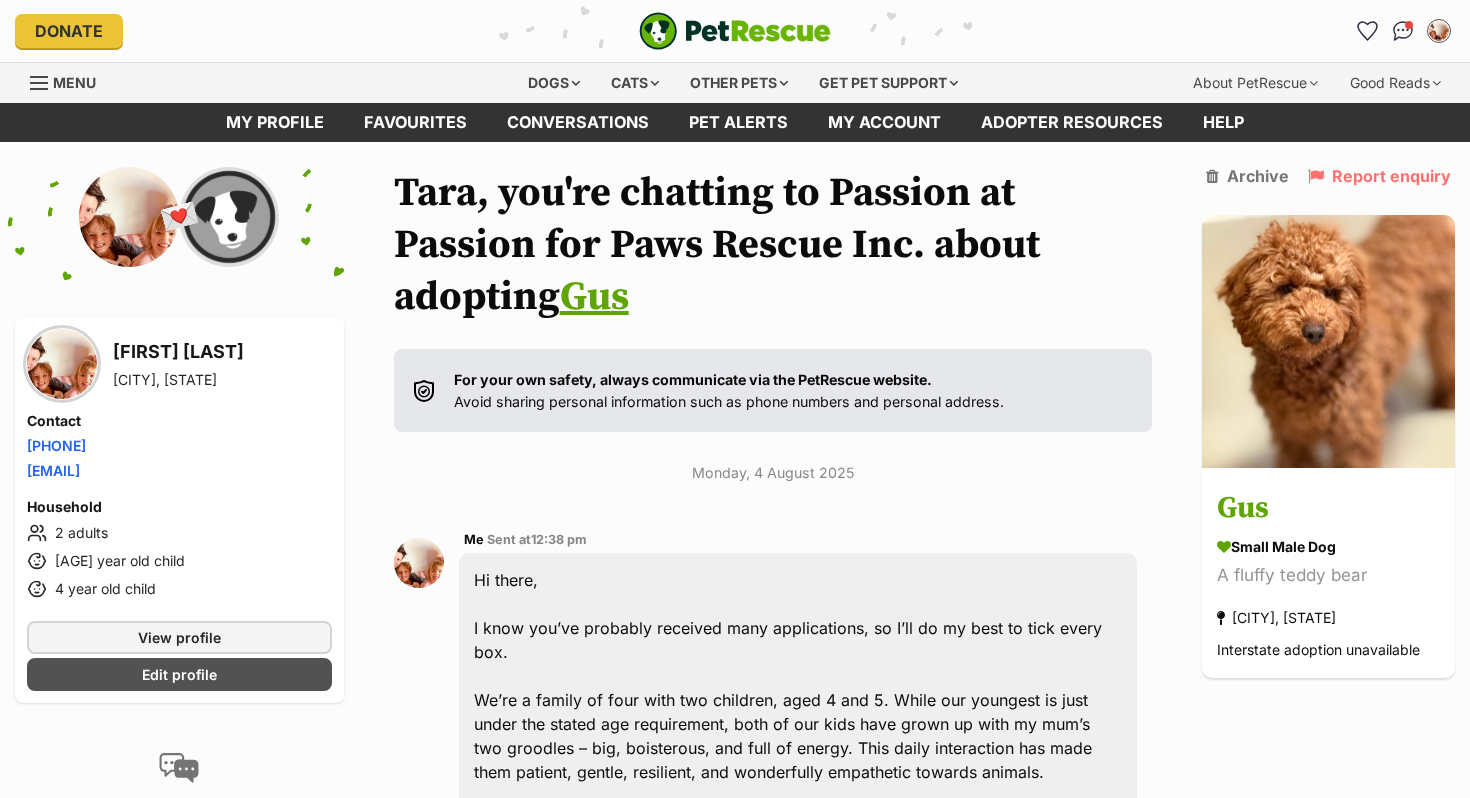 scroll, scrollTop: 2426, scrollLeft: 0, axis: vertical 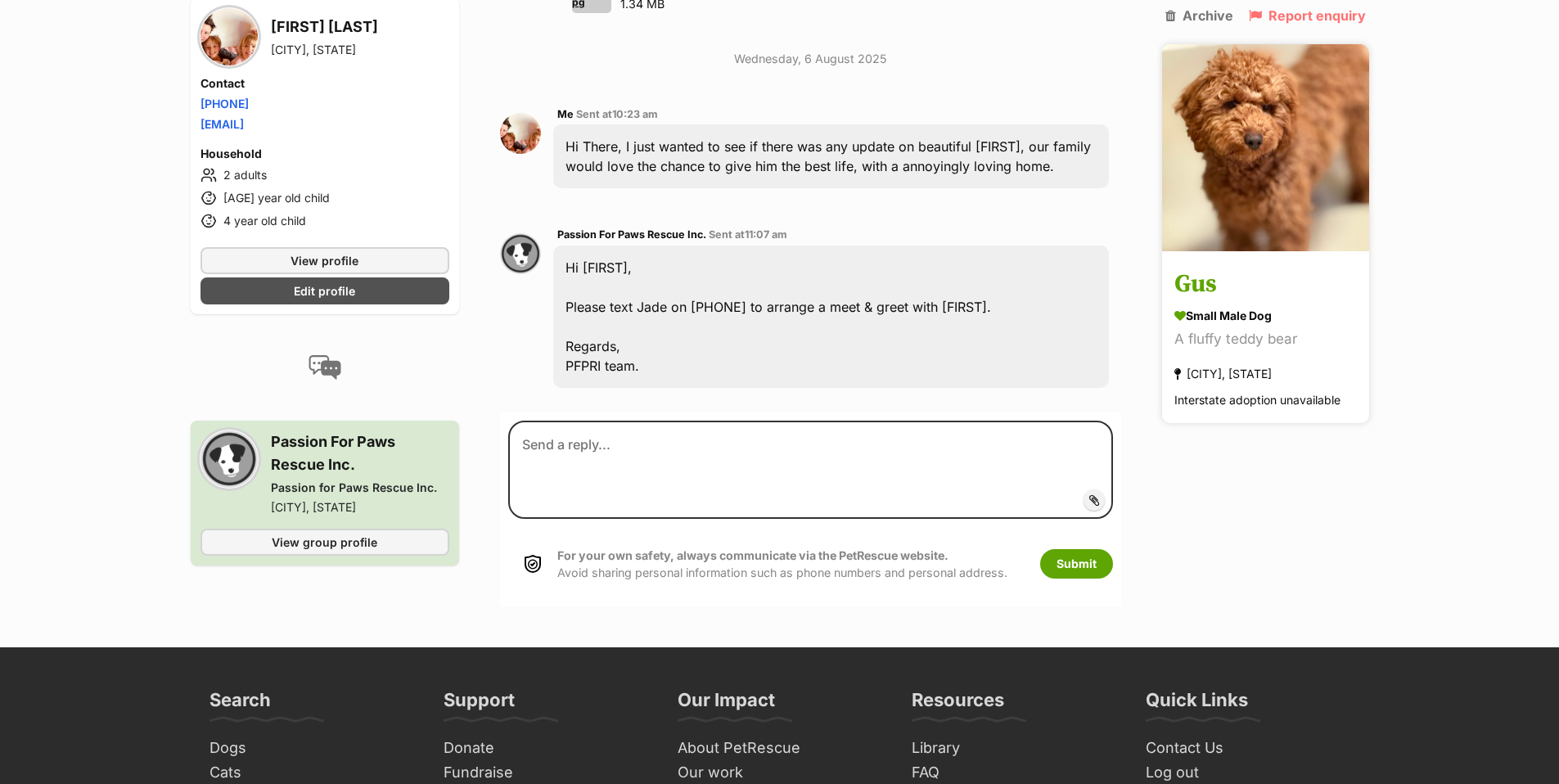 click on "Gus" at bounding box center [1265, 285] 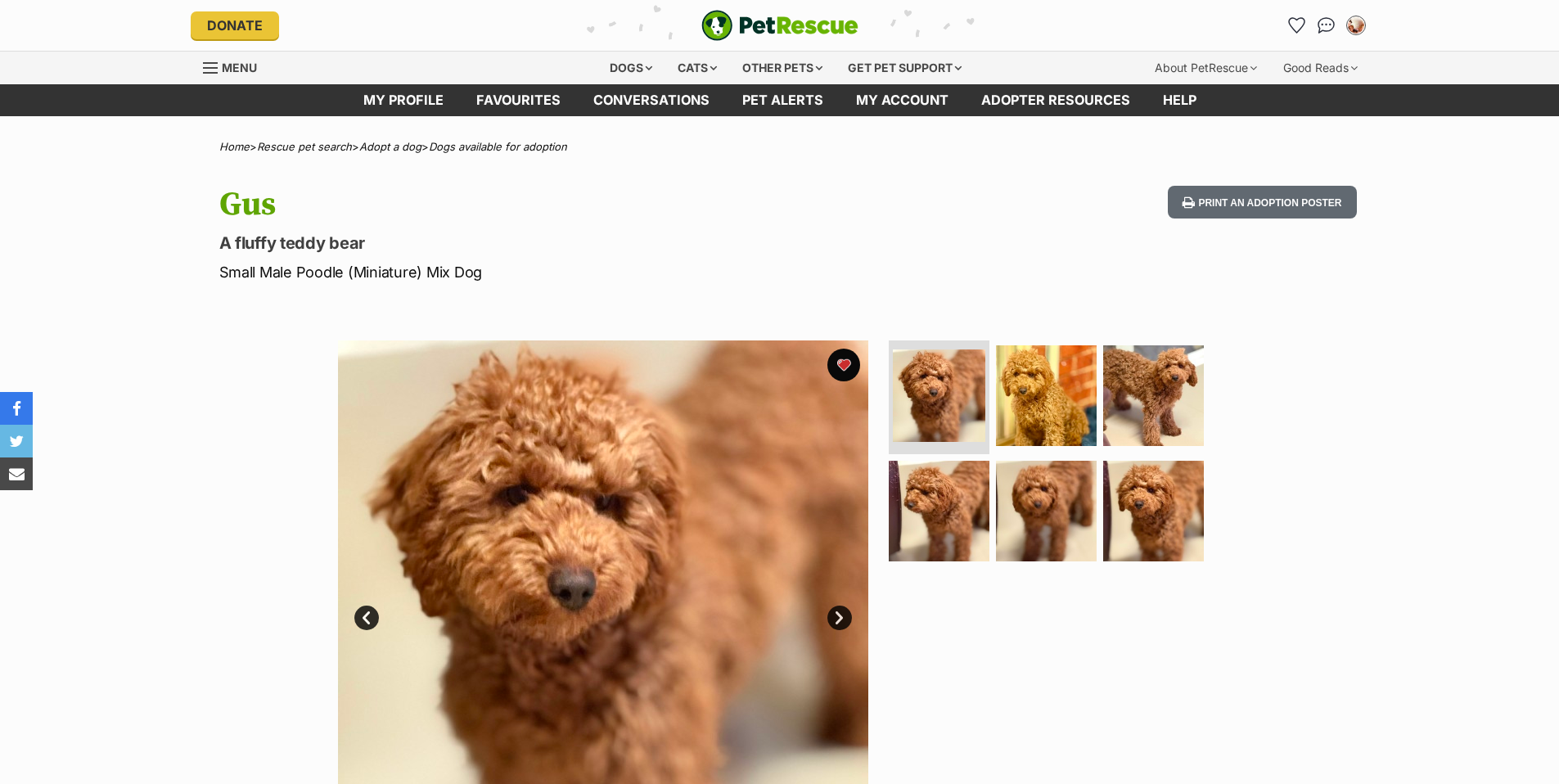 scroll, scrollTop: 0, scrollLeft: 0, axis: both 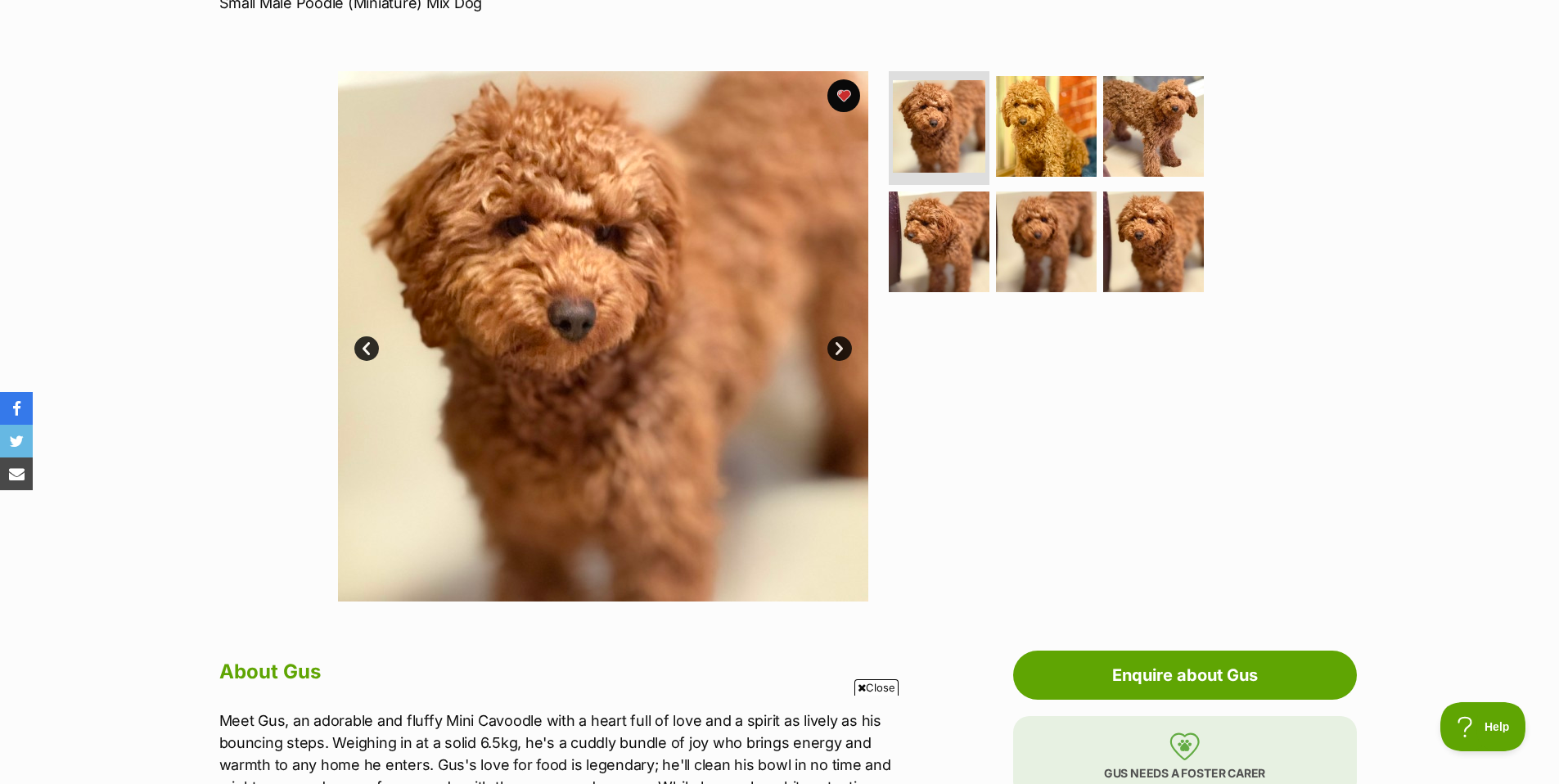 click on "Next" at bounding box center (840, 349) 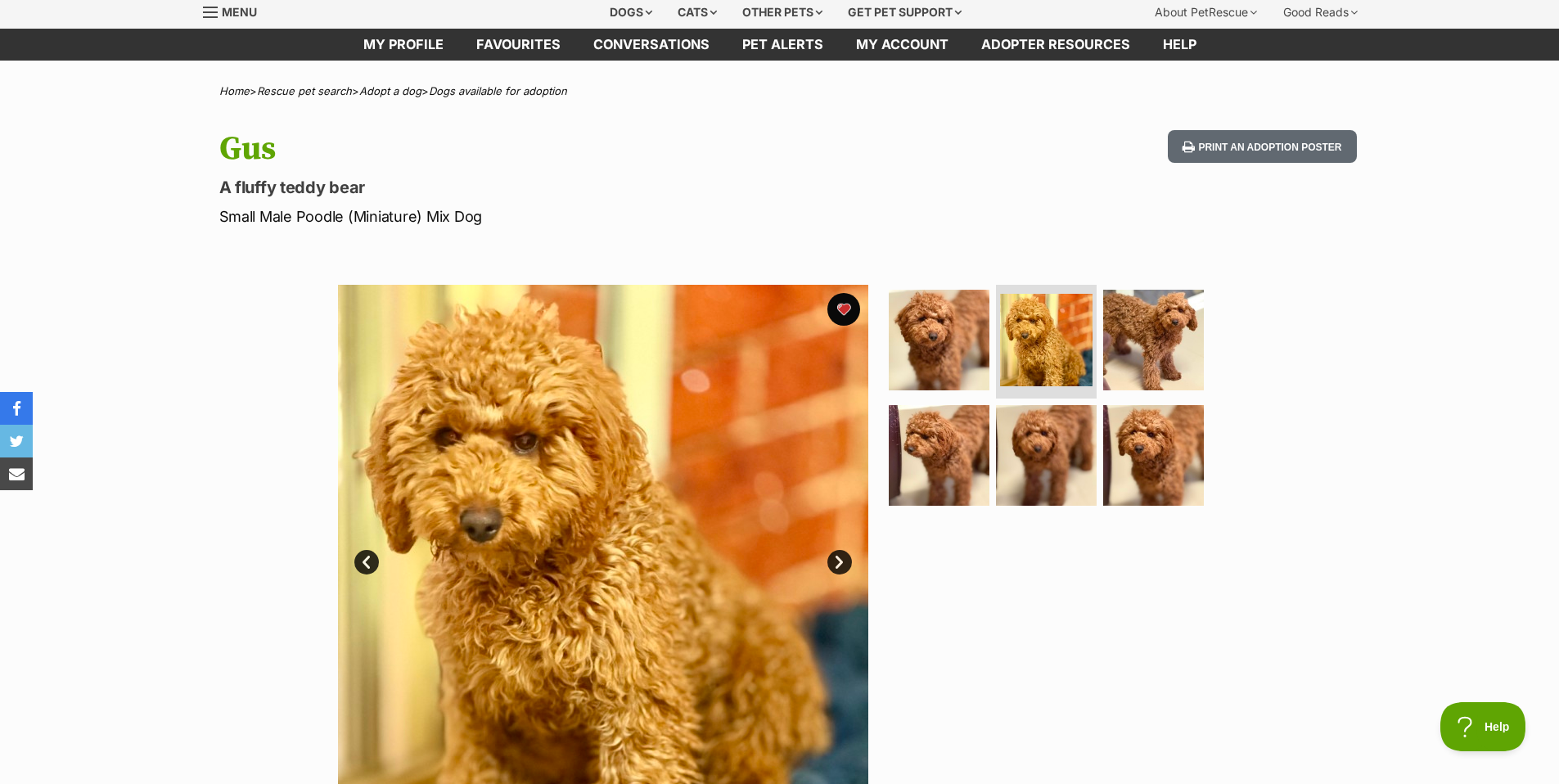scroll, scrollTop: 0, scrollLeft: 0, axis: both 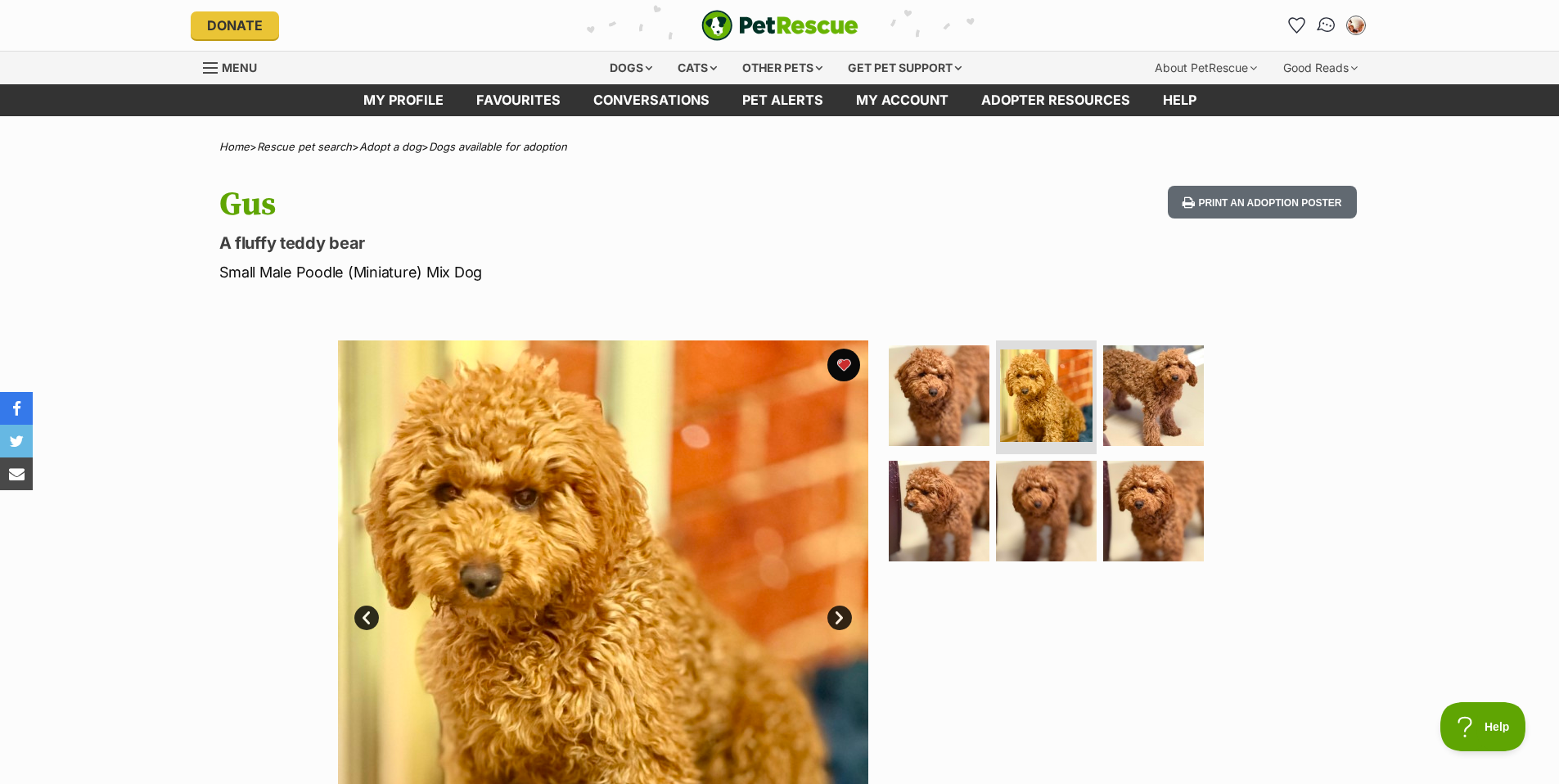 click at bounding box center (1326, 25) 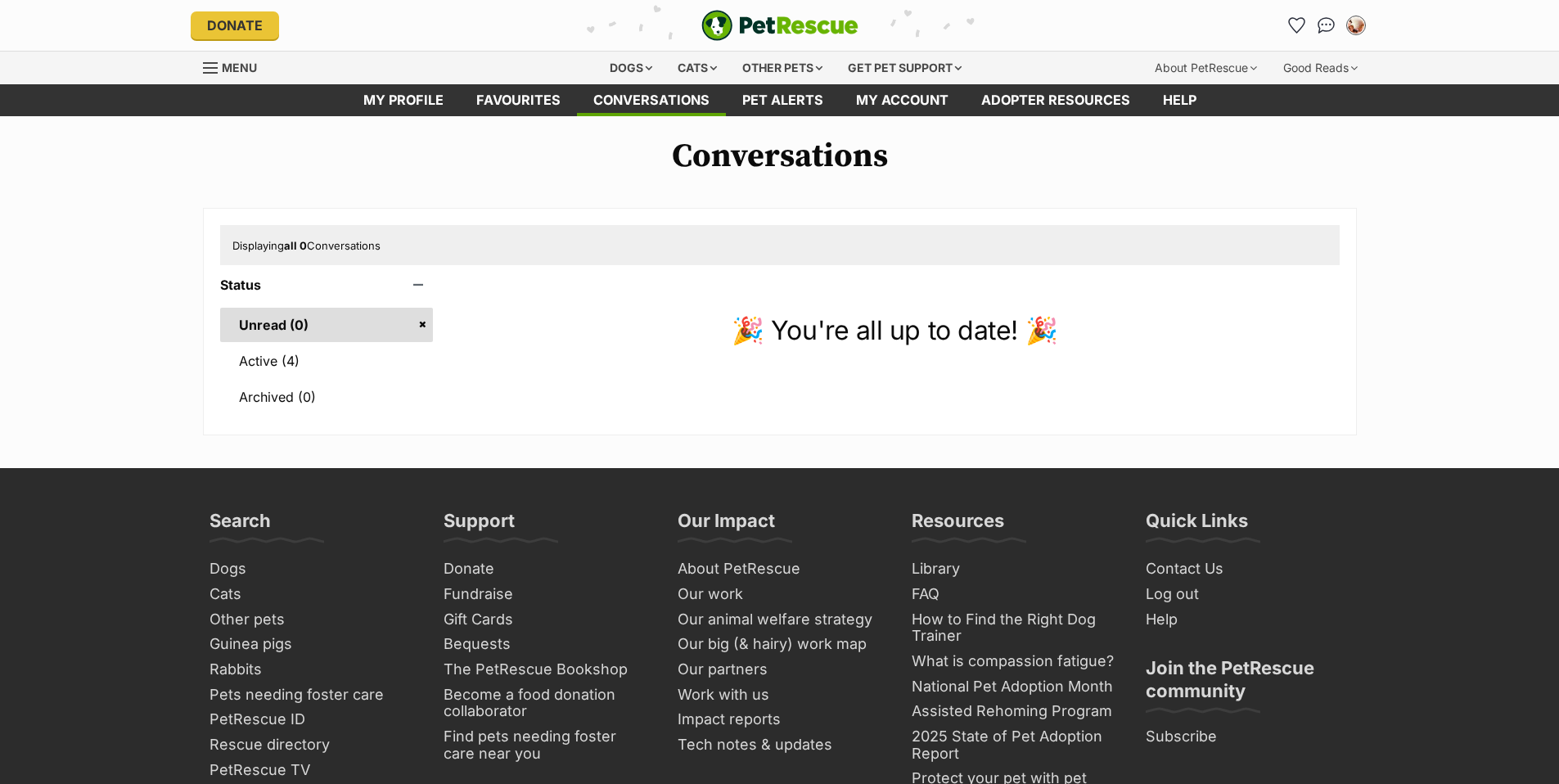 scroll, scrollTop: 0, scrollLeft: 0, axis: both 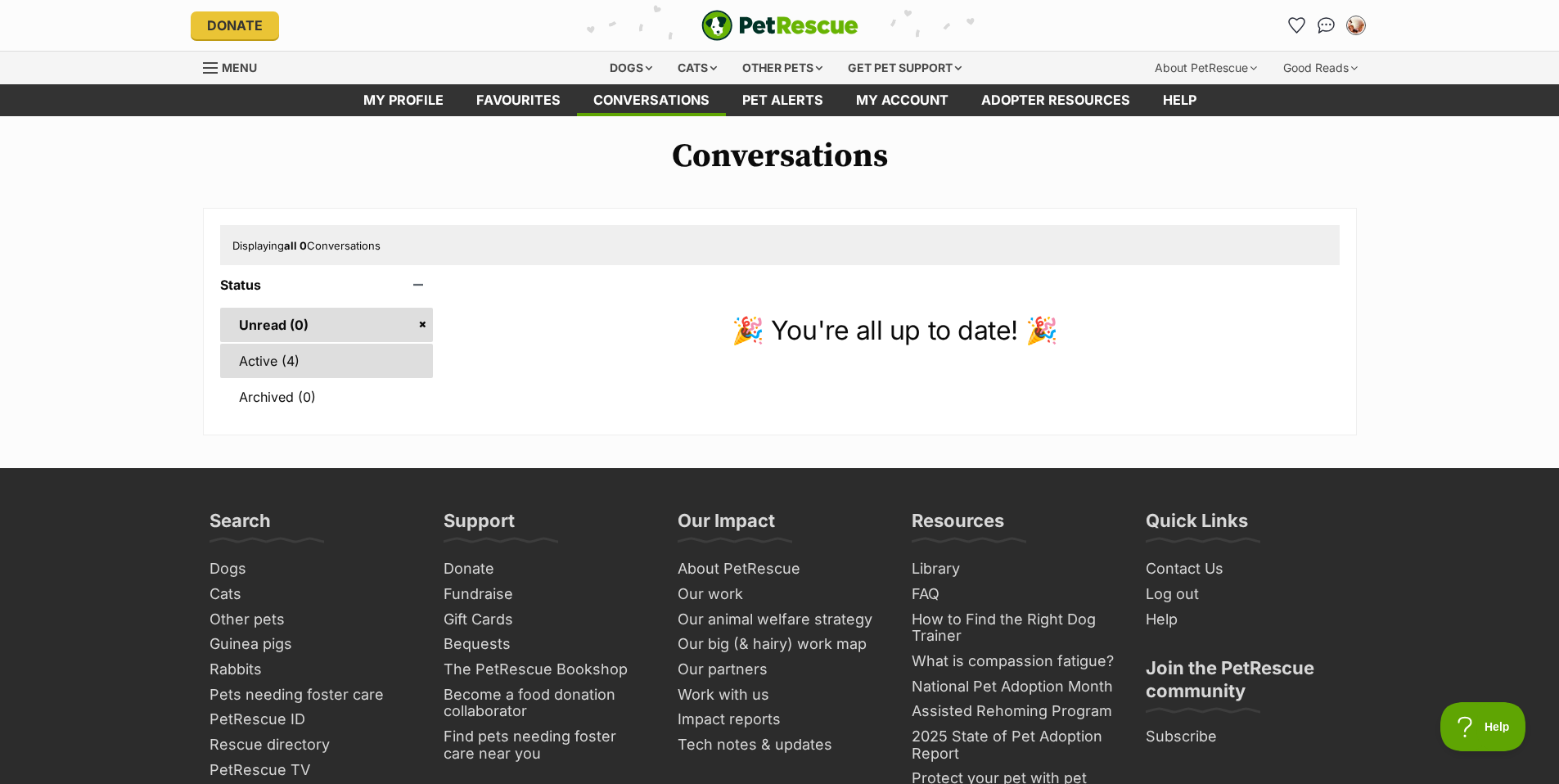 click on "Active (4)" at bounding box center [327, 361] 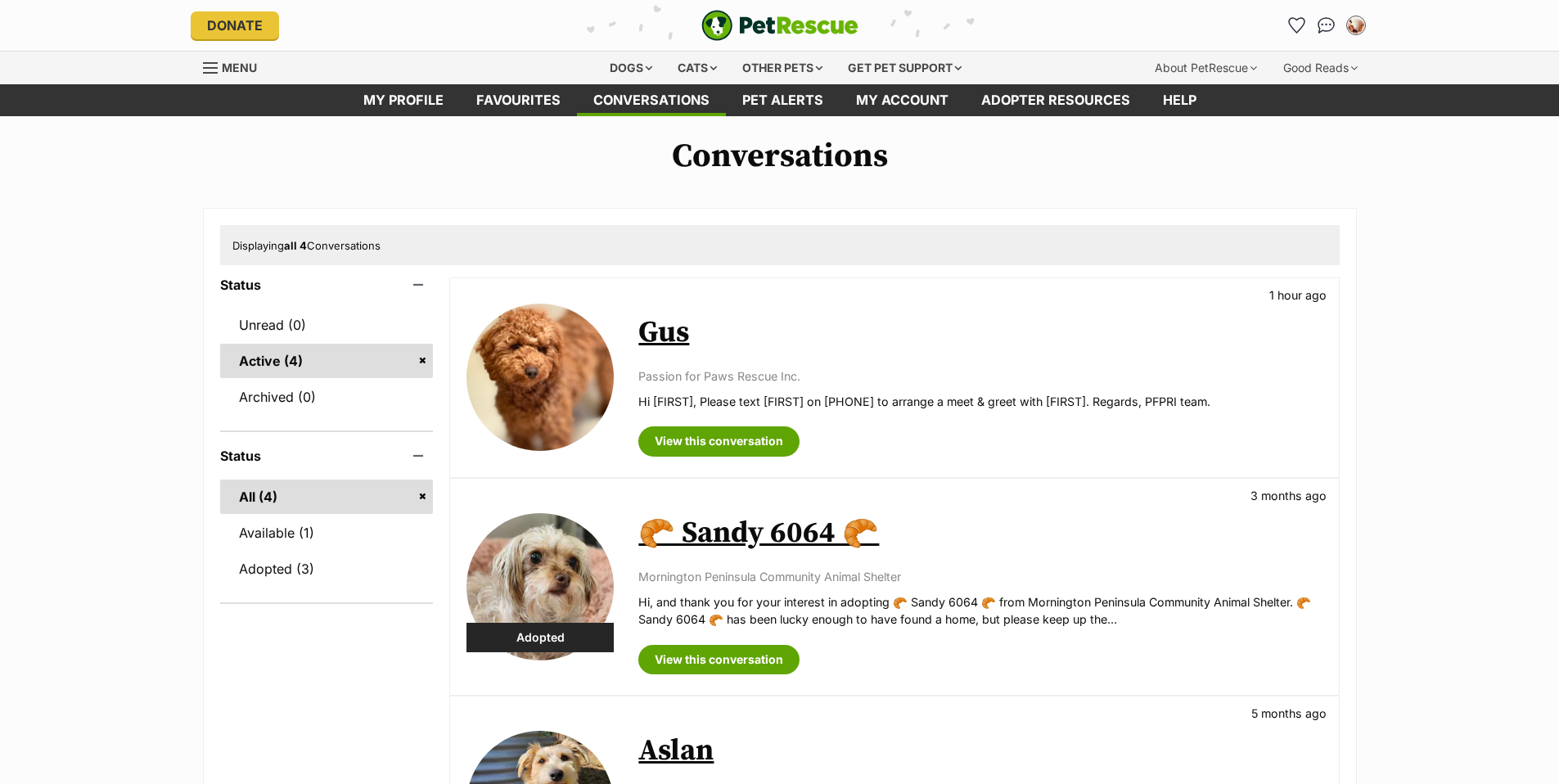 scroll, scrollTop: 0, scrollLeft: 0, axis: both 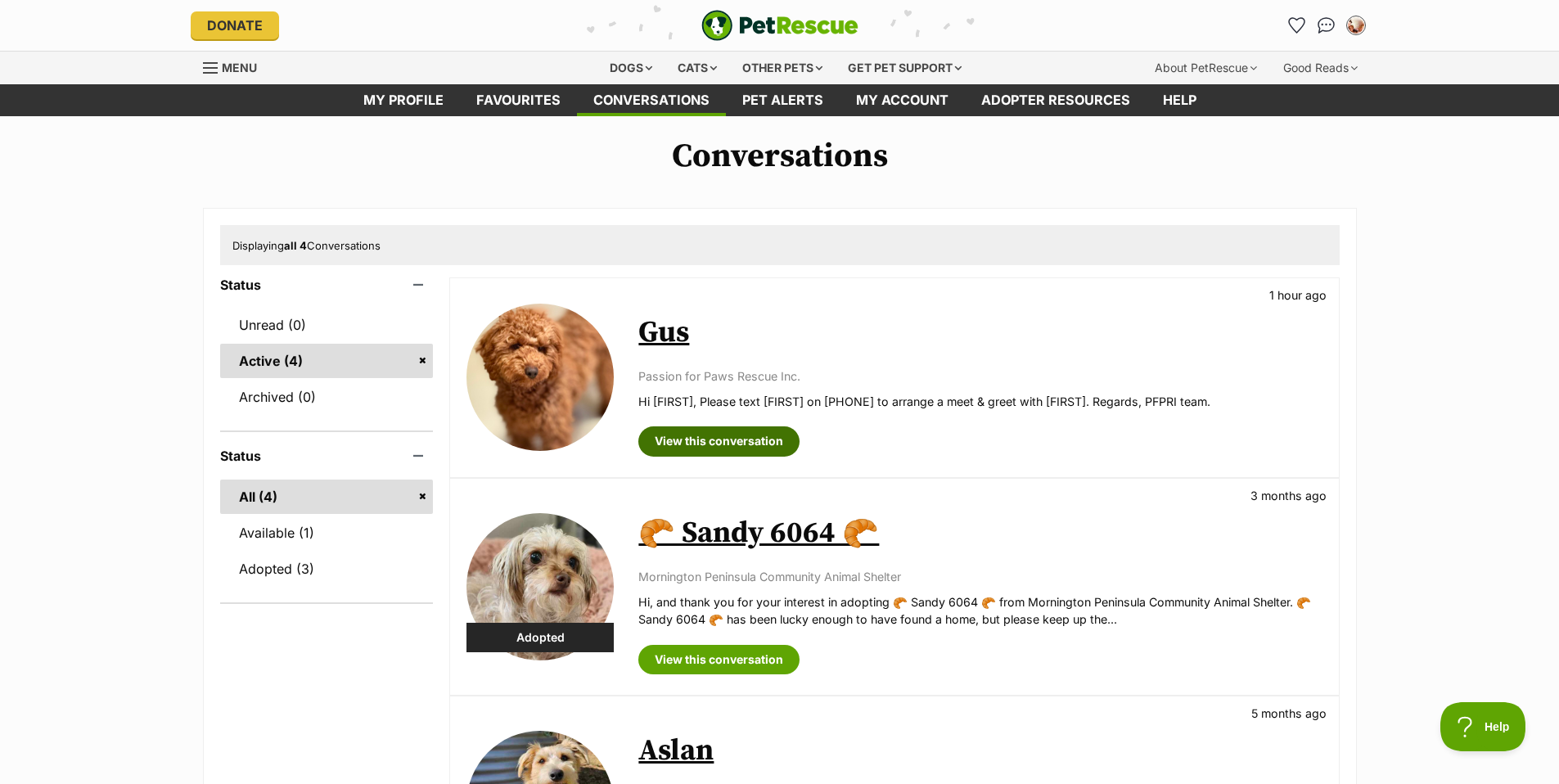 click on "View this conversation" at bounding box center (719, 441) 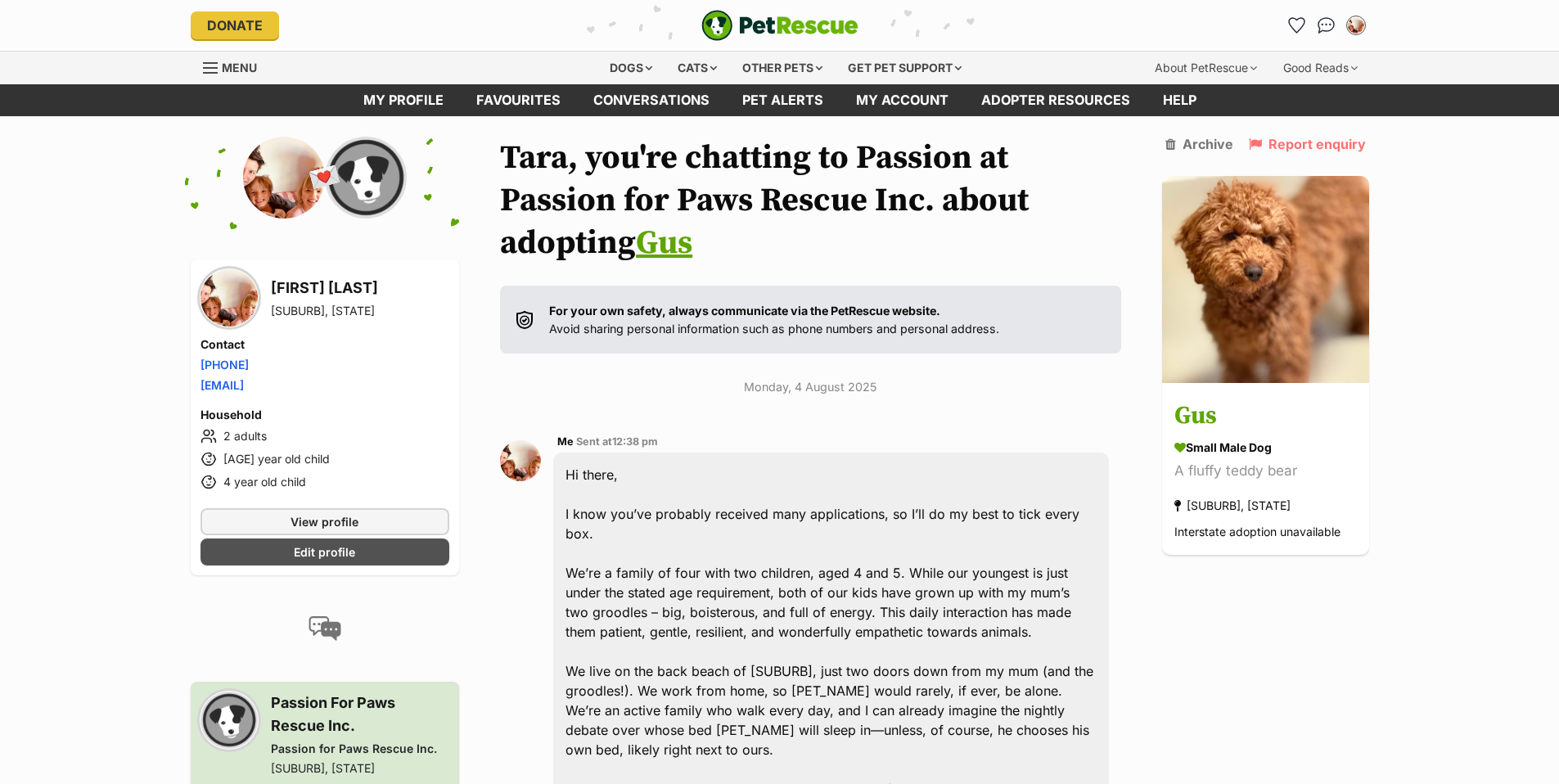 scroll, scrollTop: 0, scrollLeft: 0, axis: both 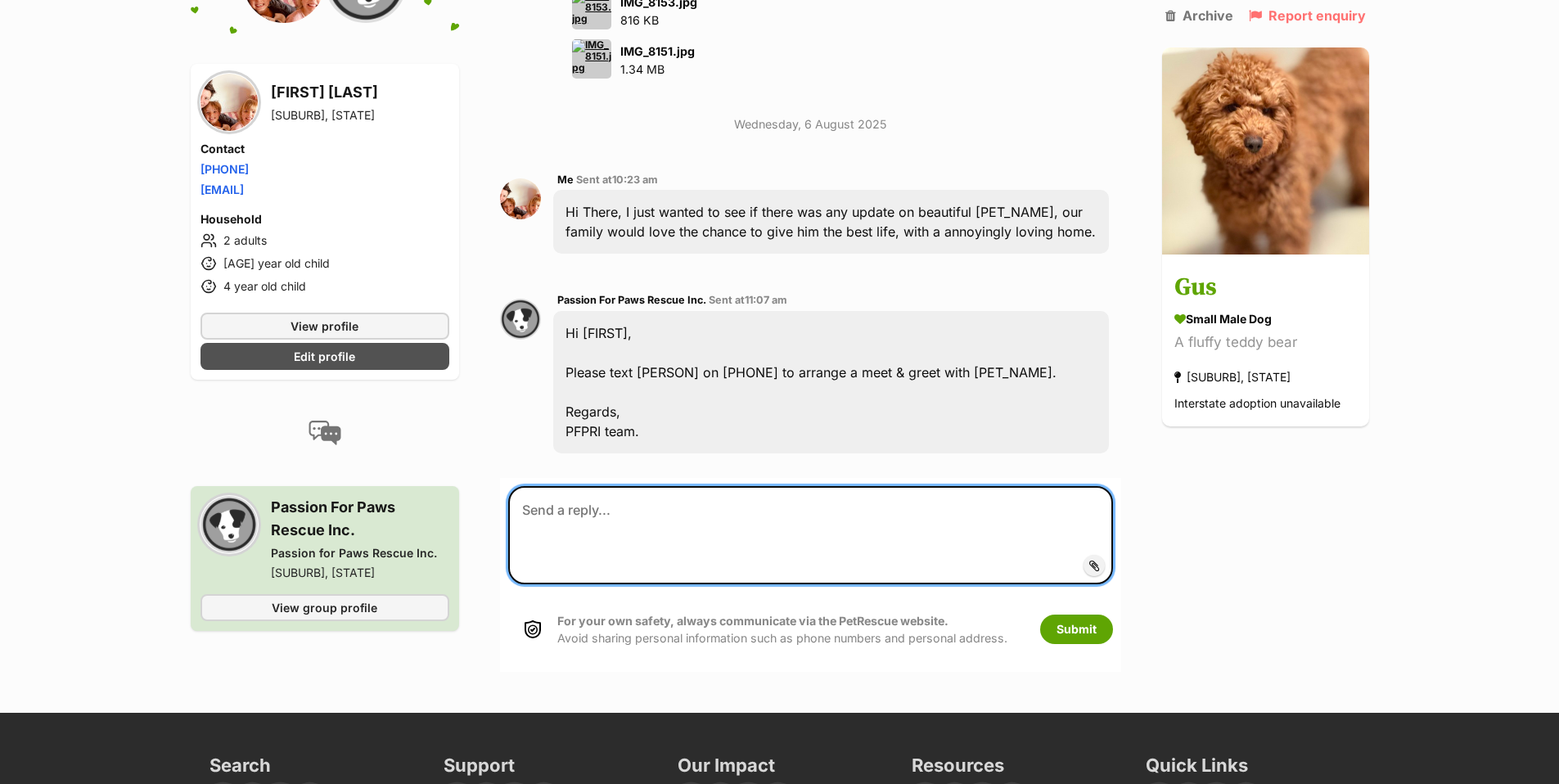 click at bounding box center [810, 535] 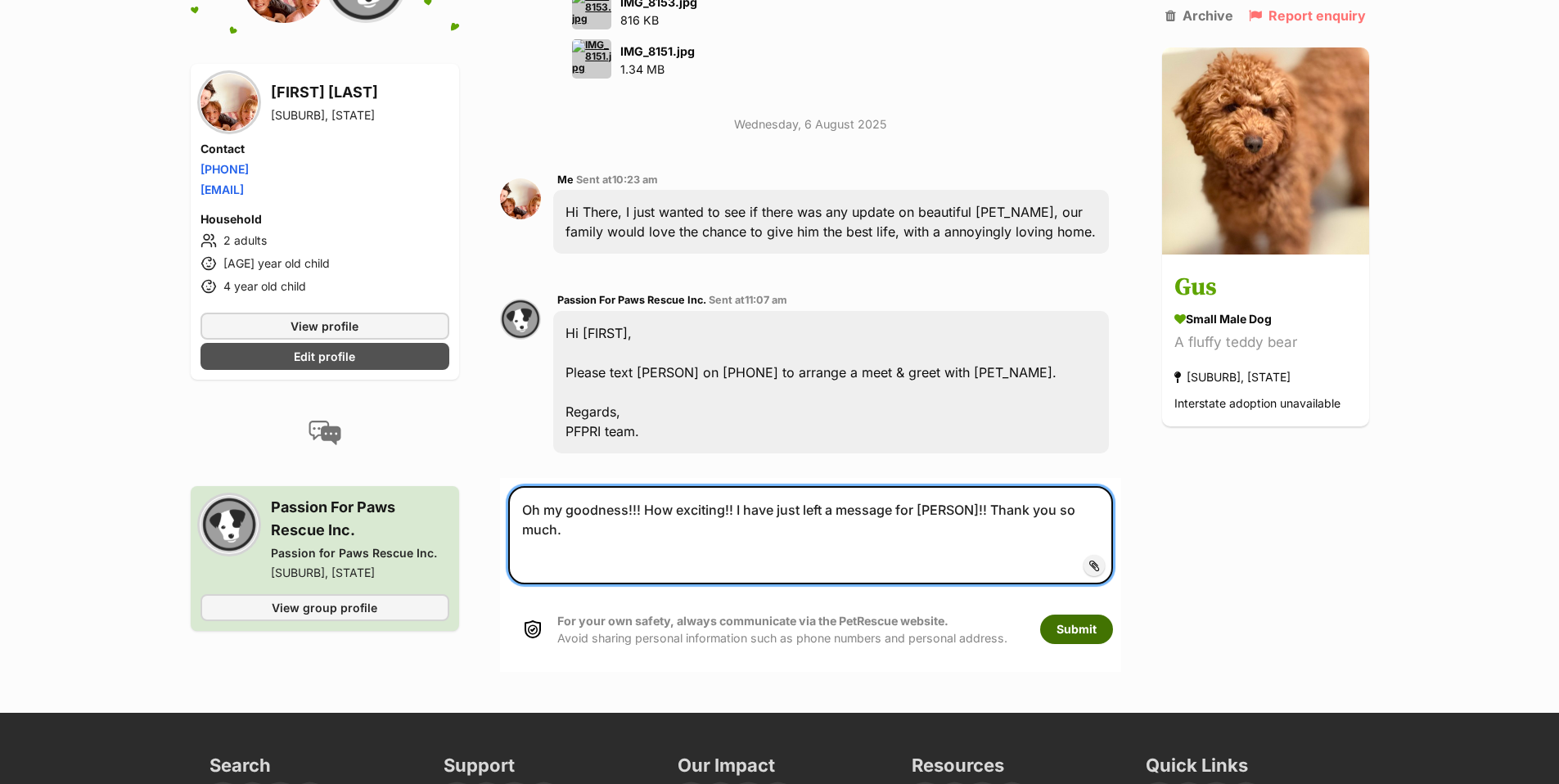type on "Oh my goodness!!! How exciting!! I have just left a message for [PERSON]!! Thank you so much." 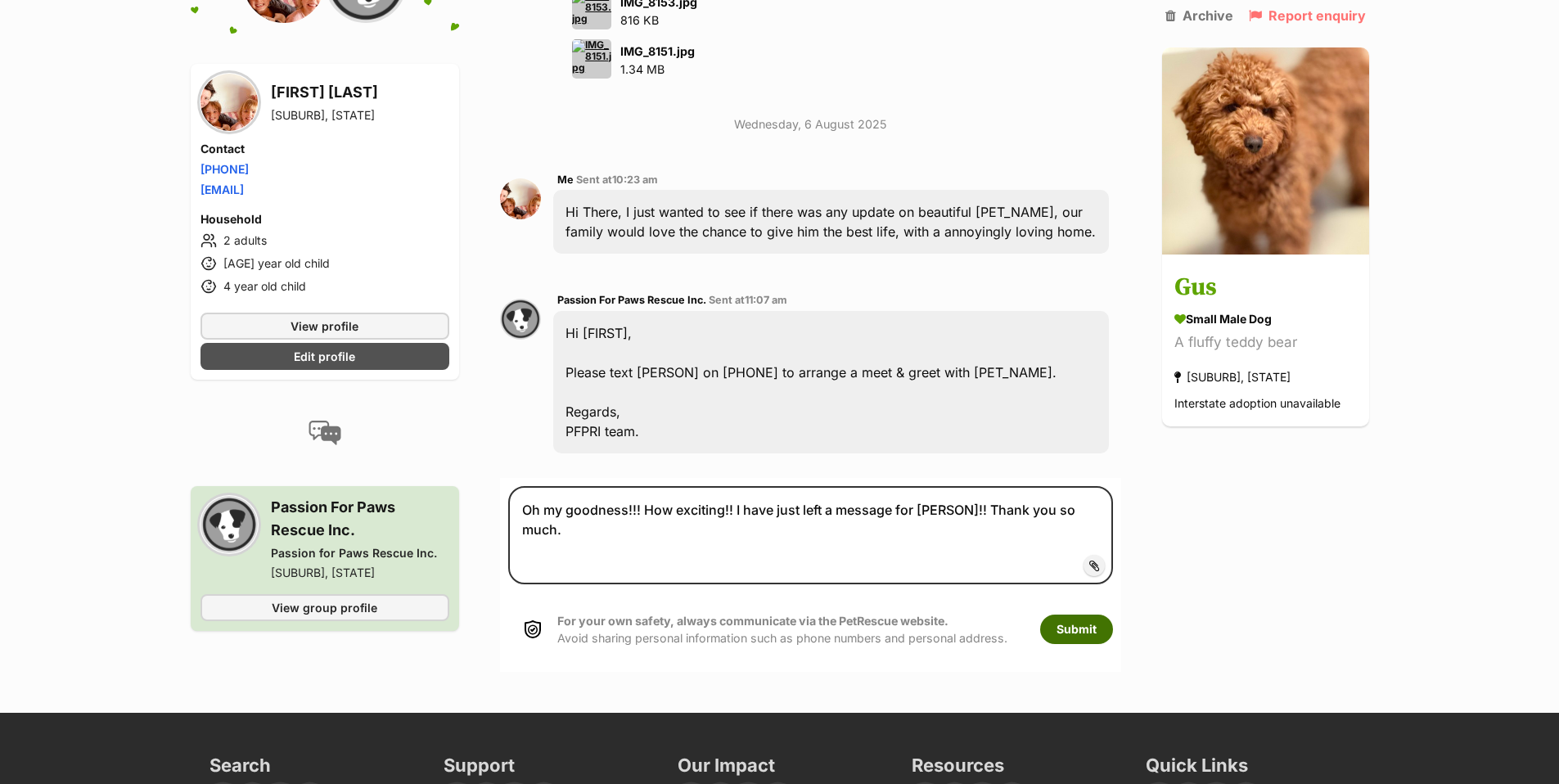 click on "Submit" at bounding box center (1076, 629) 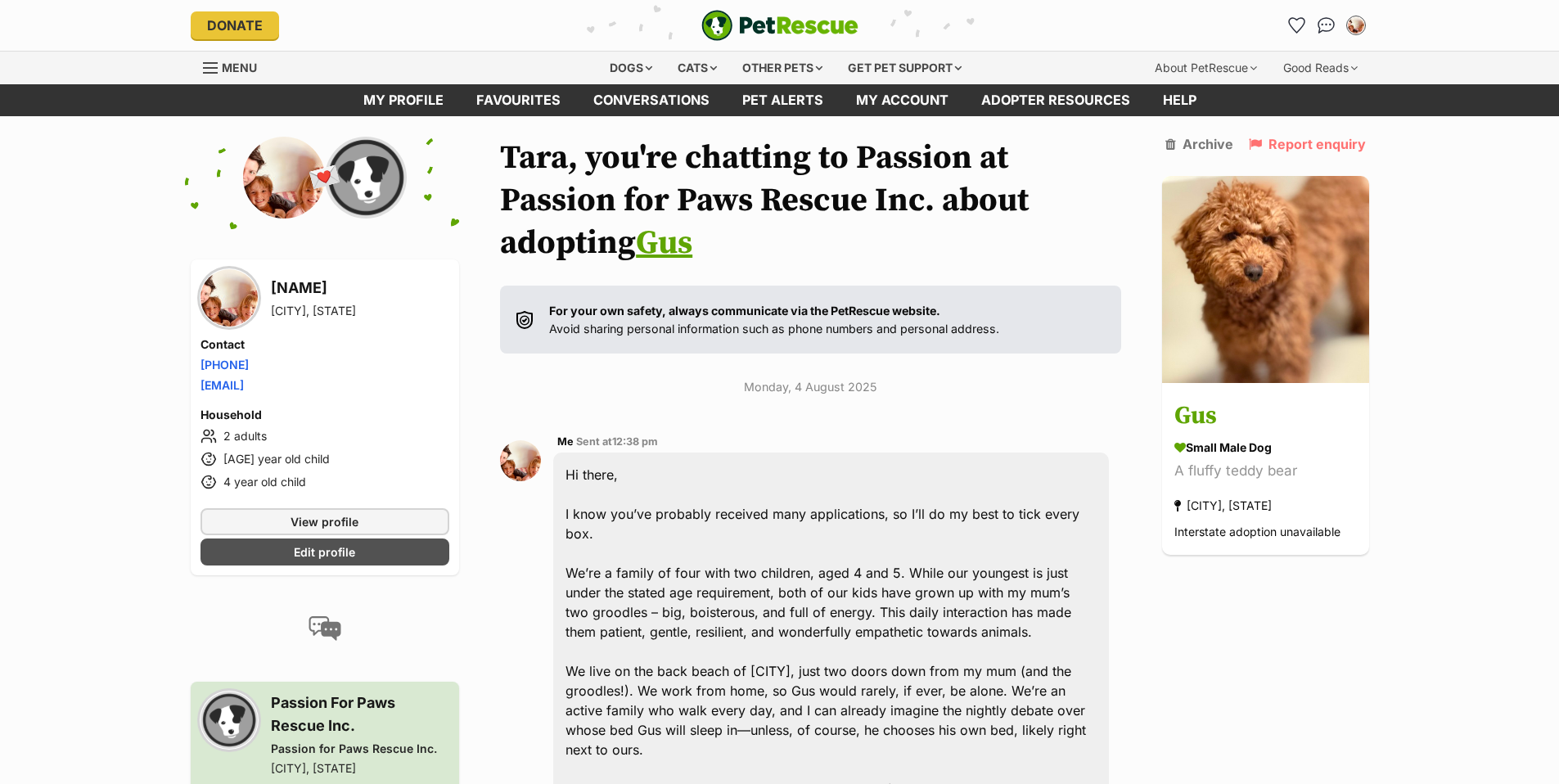scroll, scrollTop: 2146, scrollLeft: 0, axis: vertical 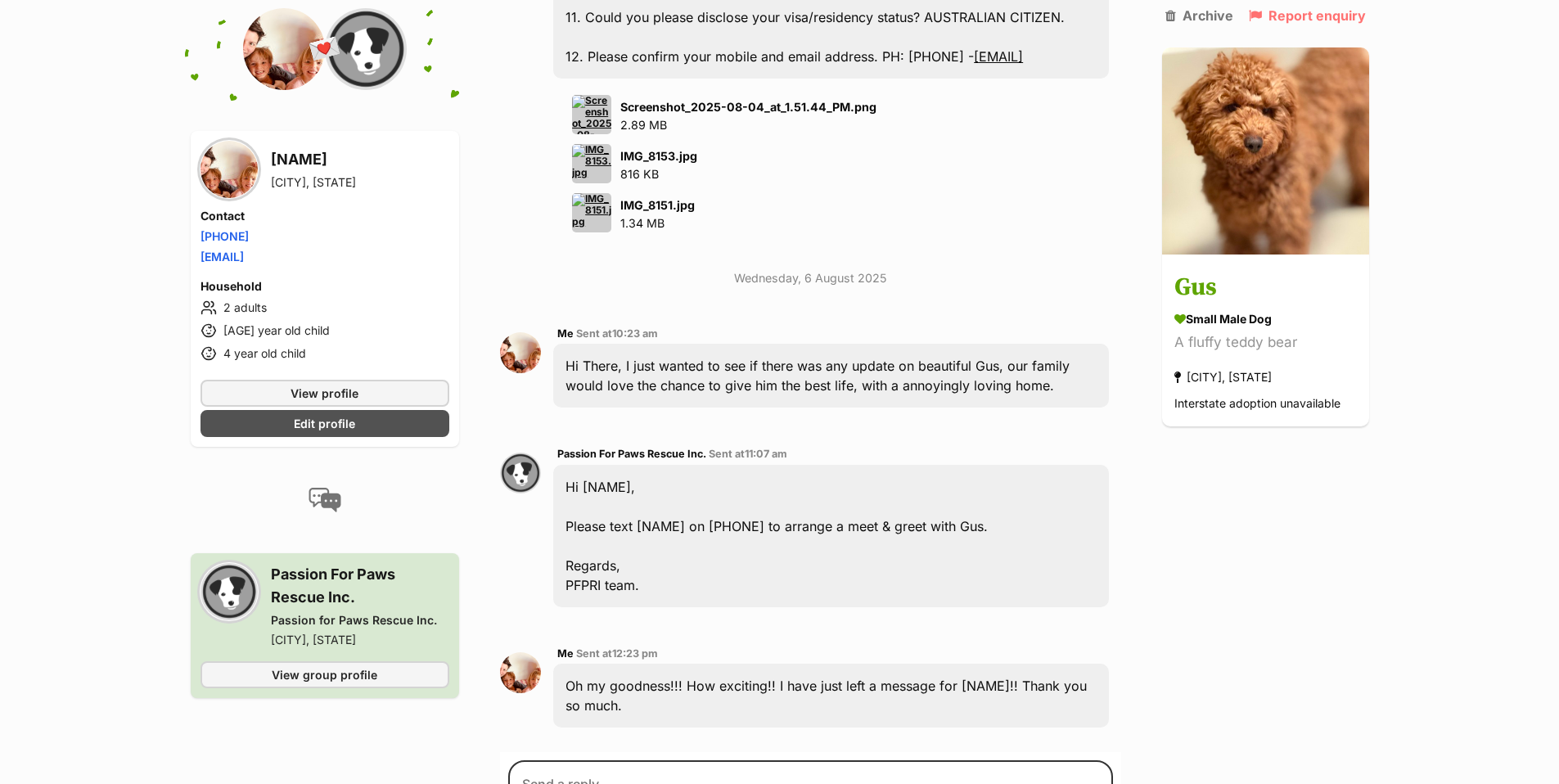 click on "IMG_8153.jpg
816 KB" at bounding box center (831, 164) 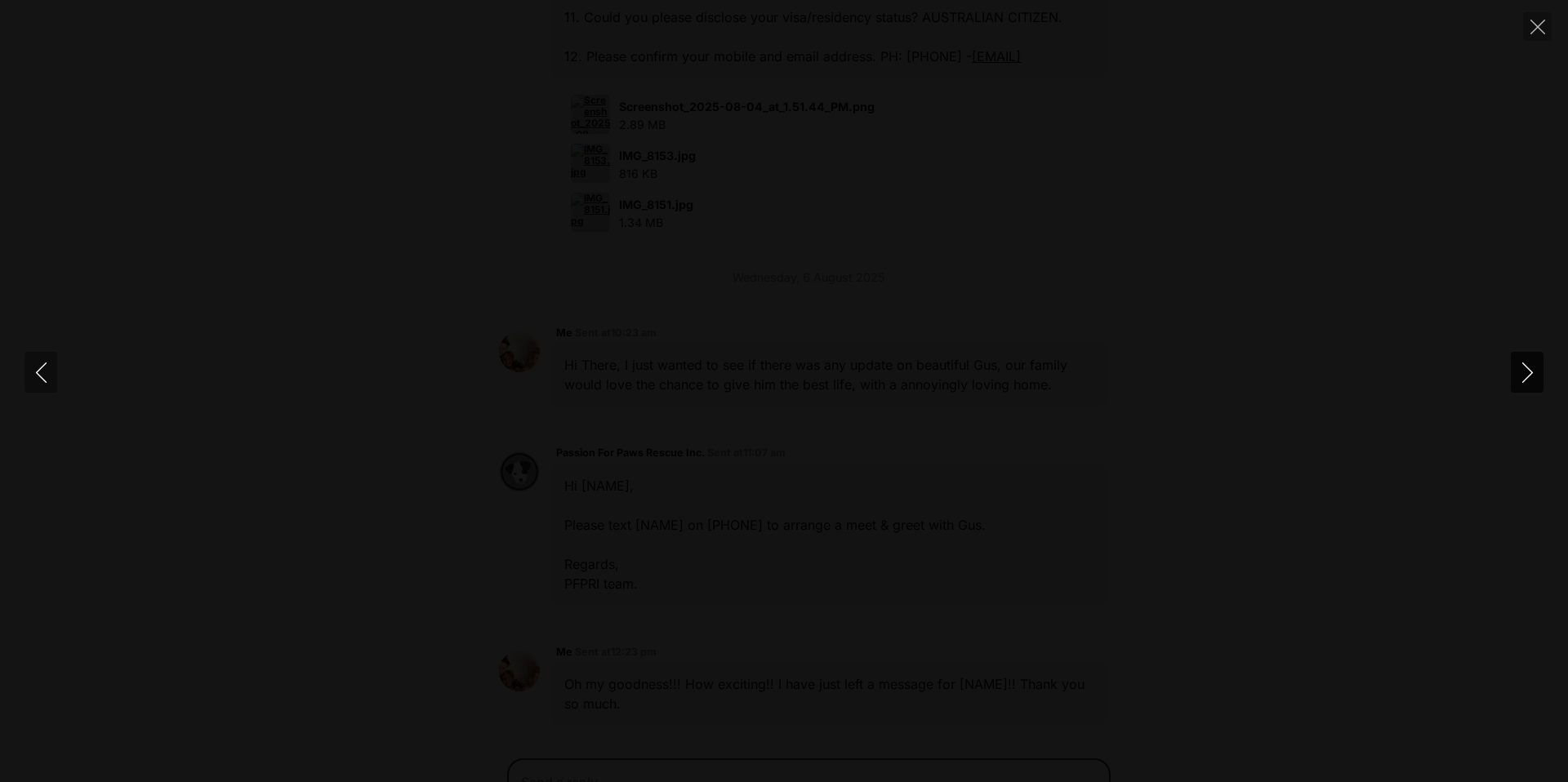click 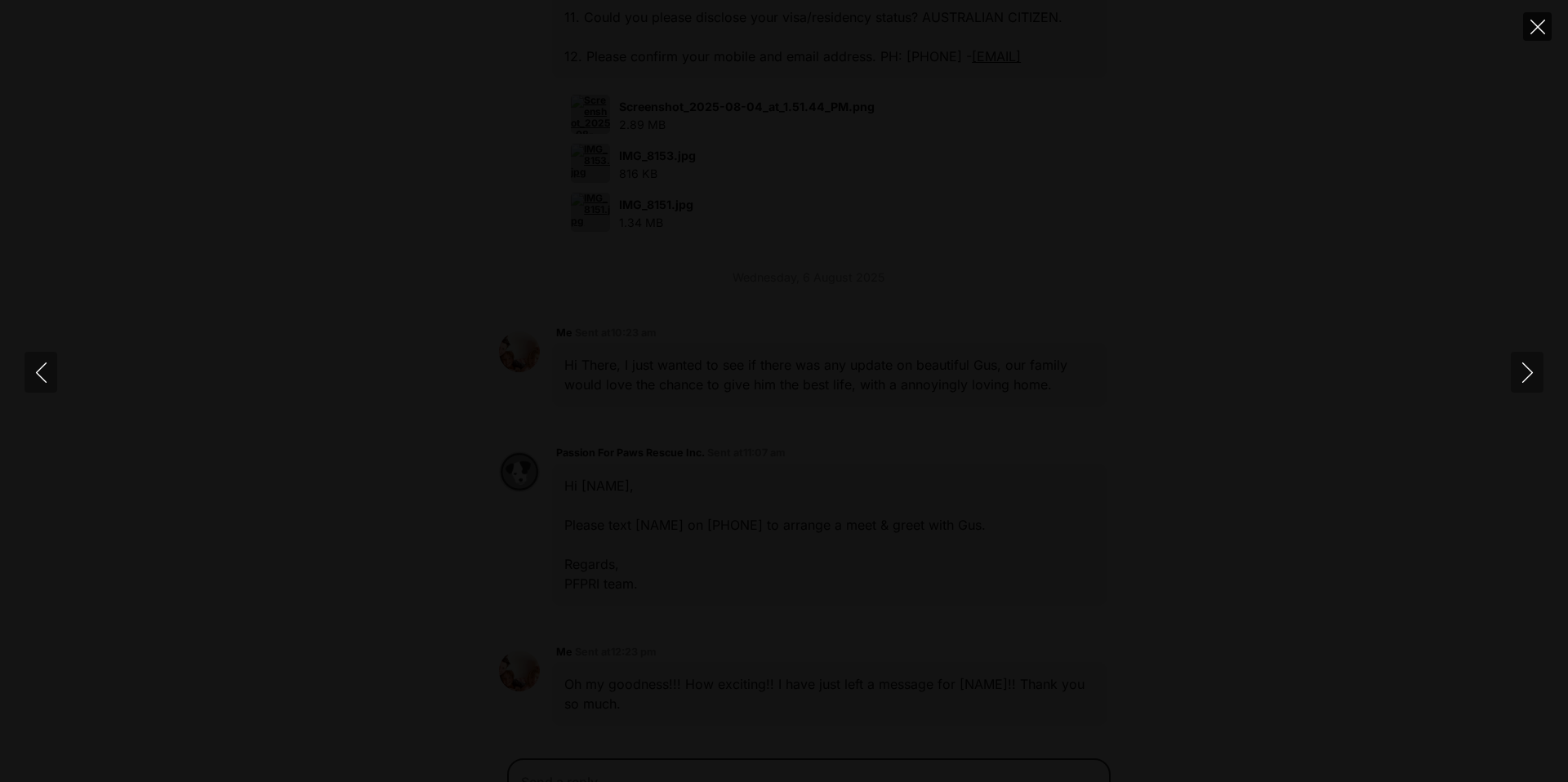 click 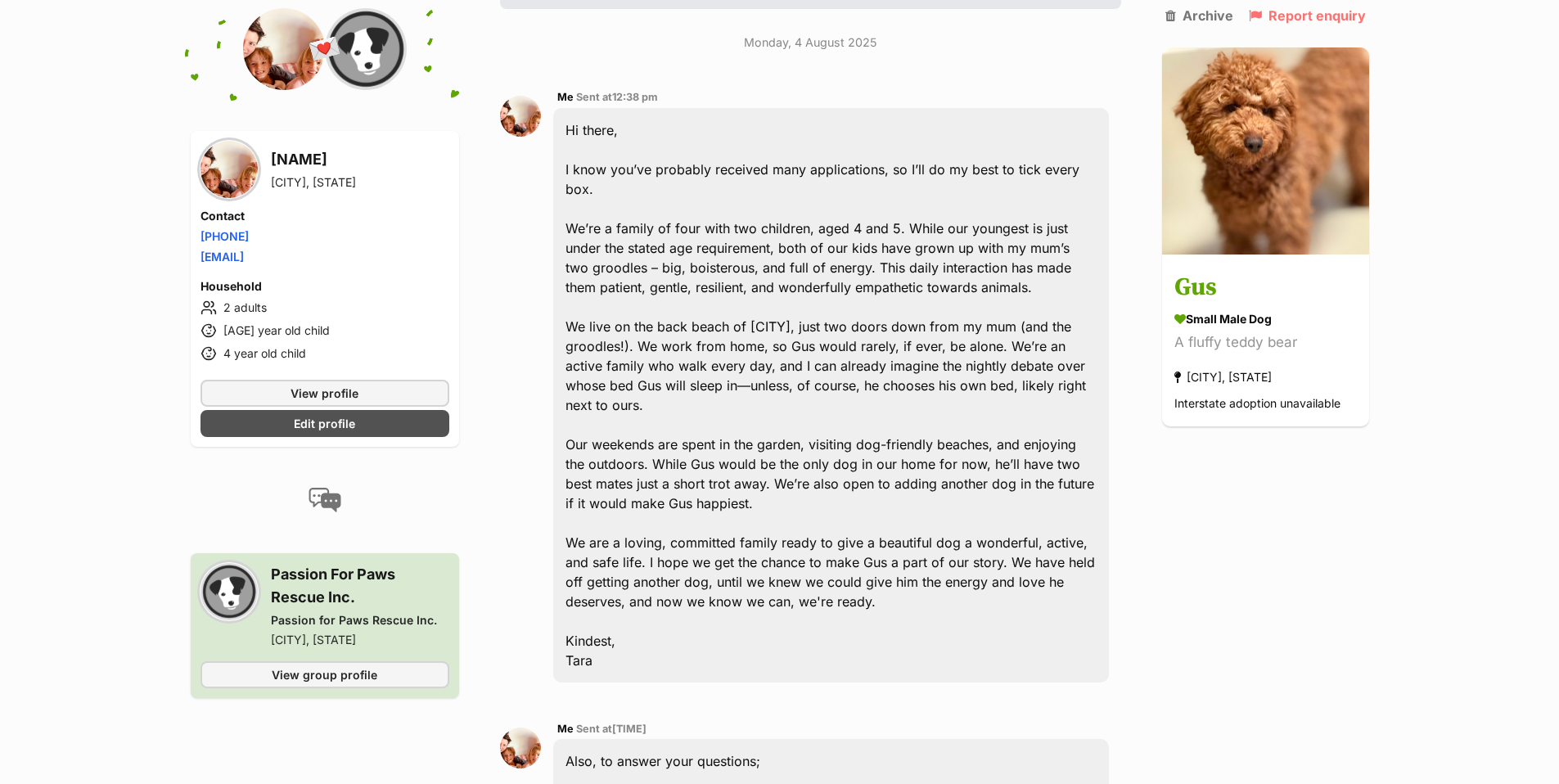 scroll, scrollTop: 348, scrollLeft: 0, axis: vertical 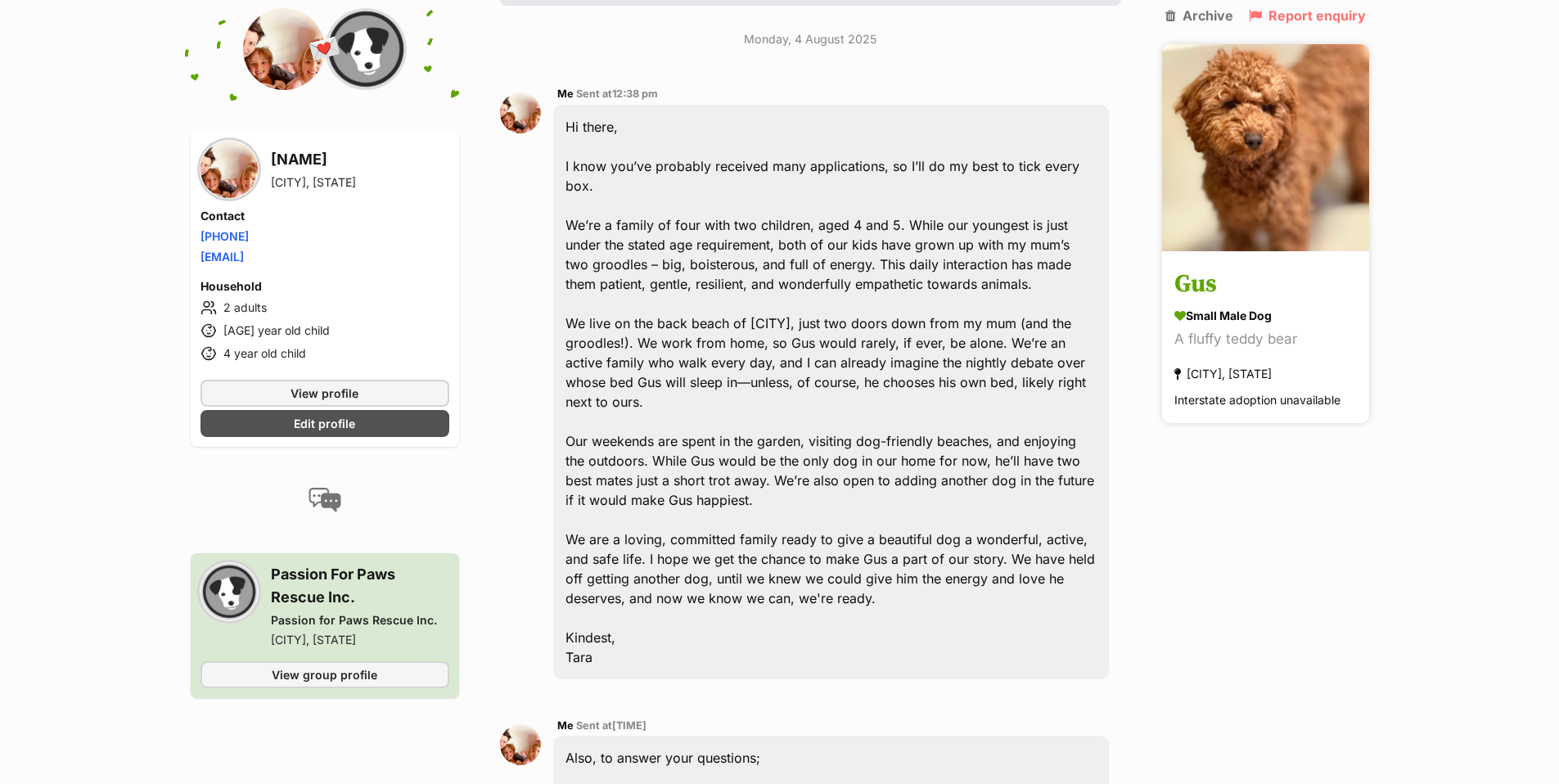 click at bounding box center [1265, 147] 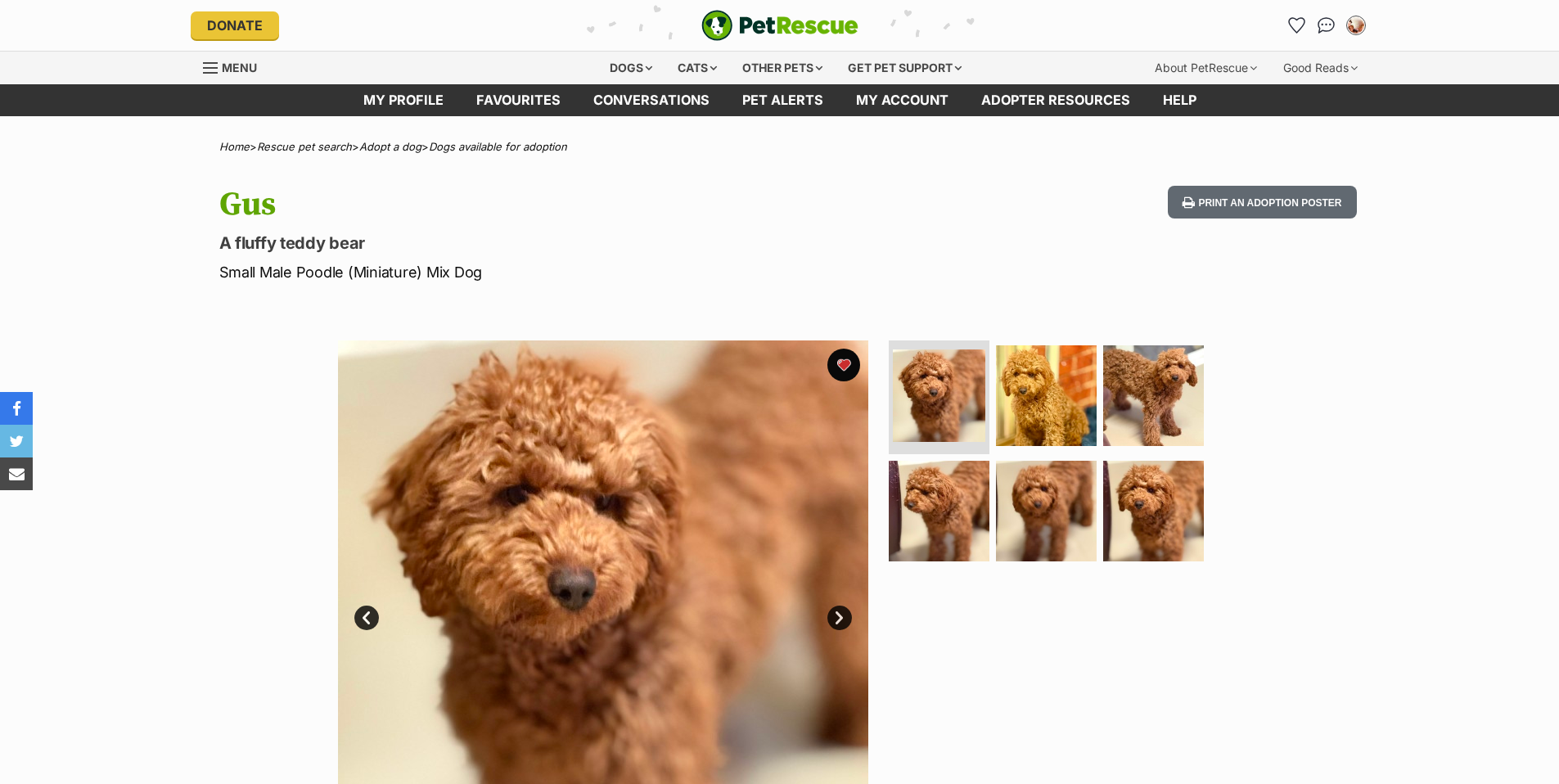 scroll, scrollTop: 0, scrollLeft: 0, axis: both 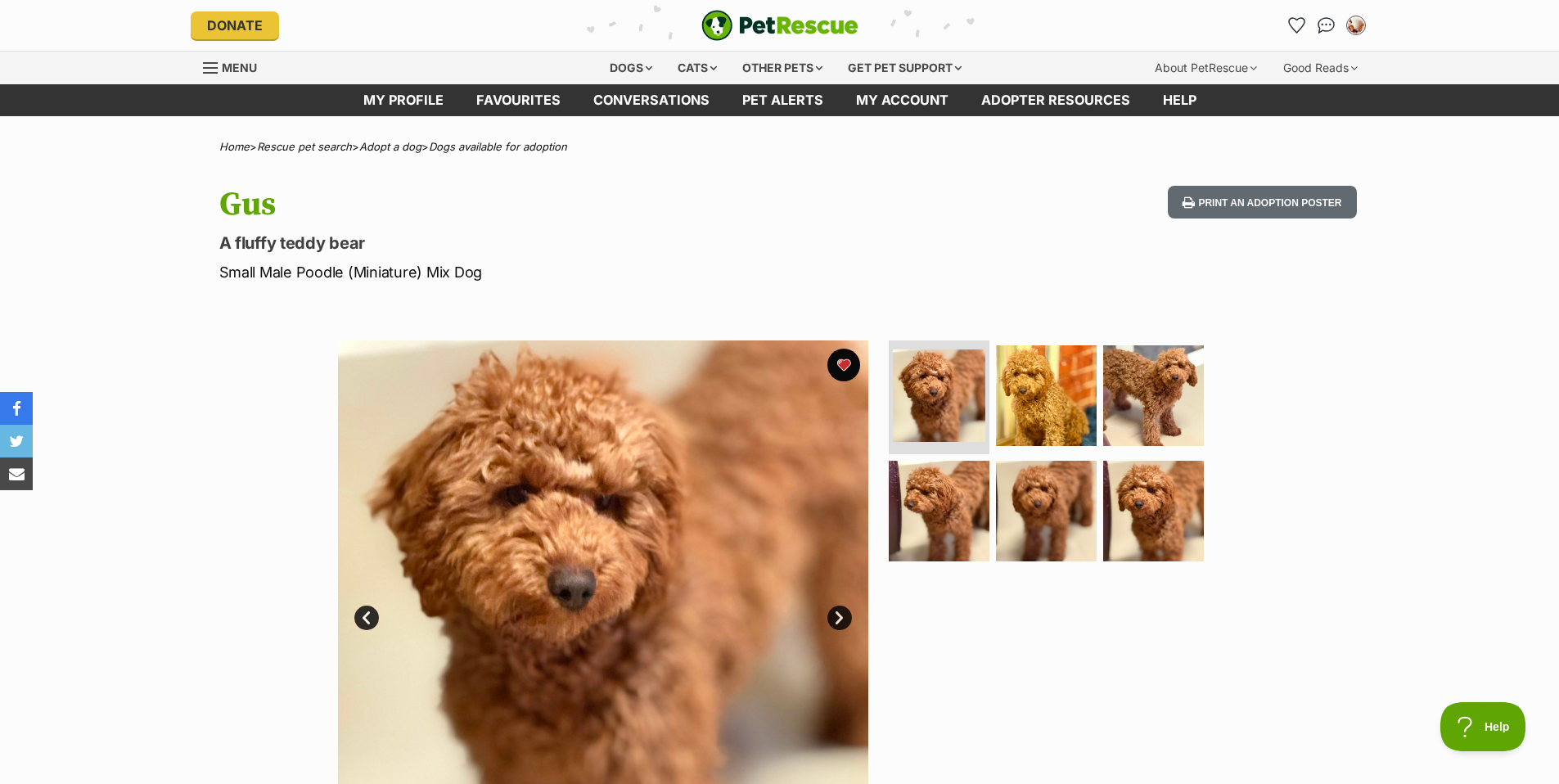 click on "Next" at bounding box center (840, 618) 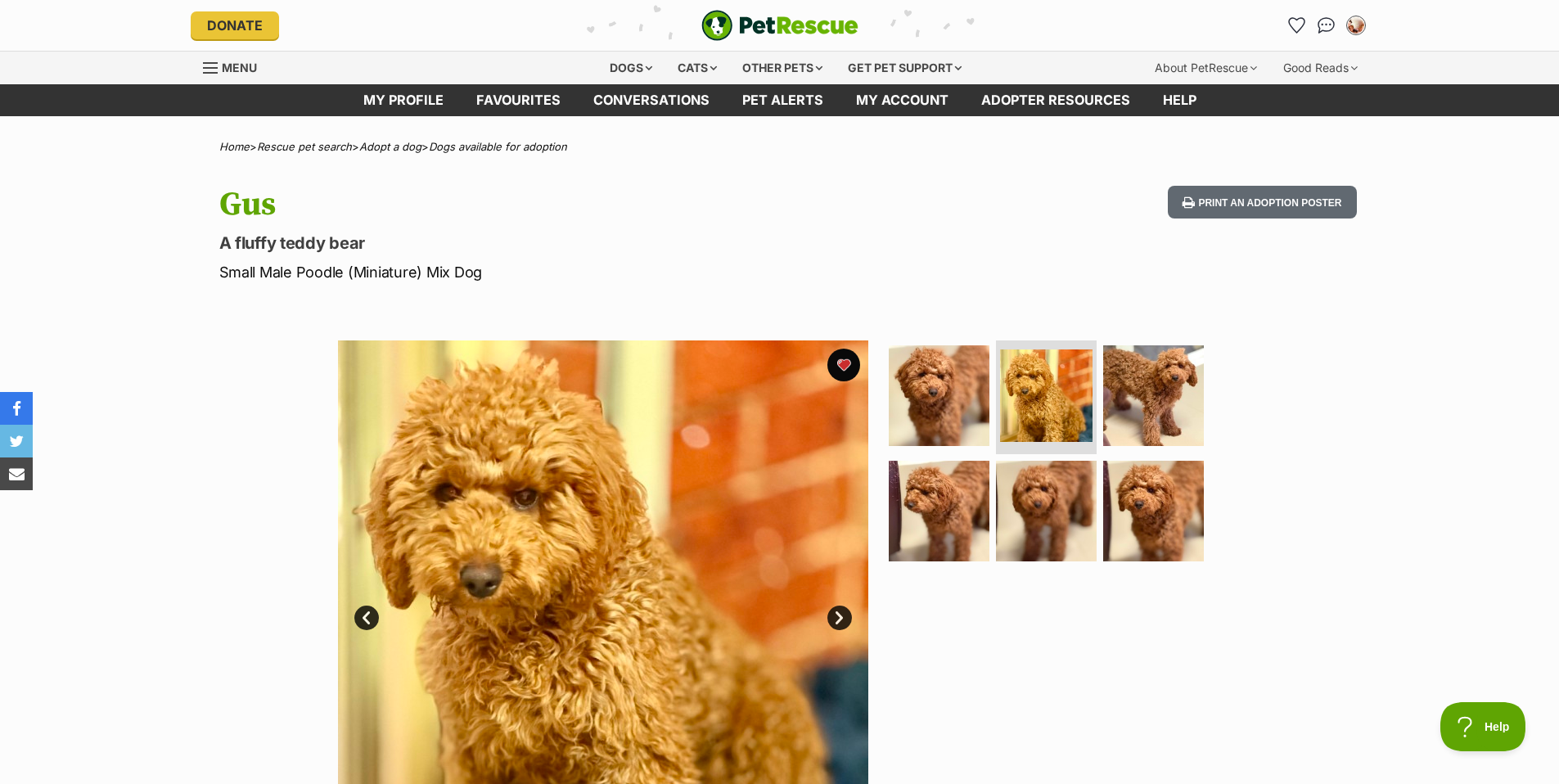 click on "Next" at bounding box center (840, 618) 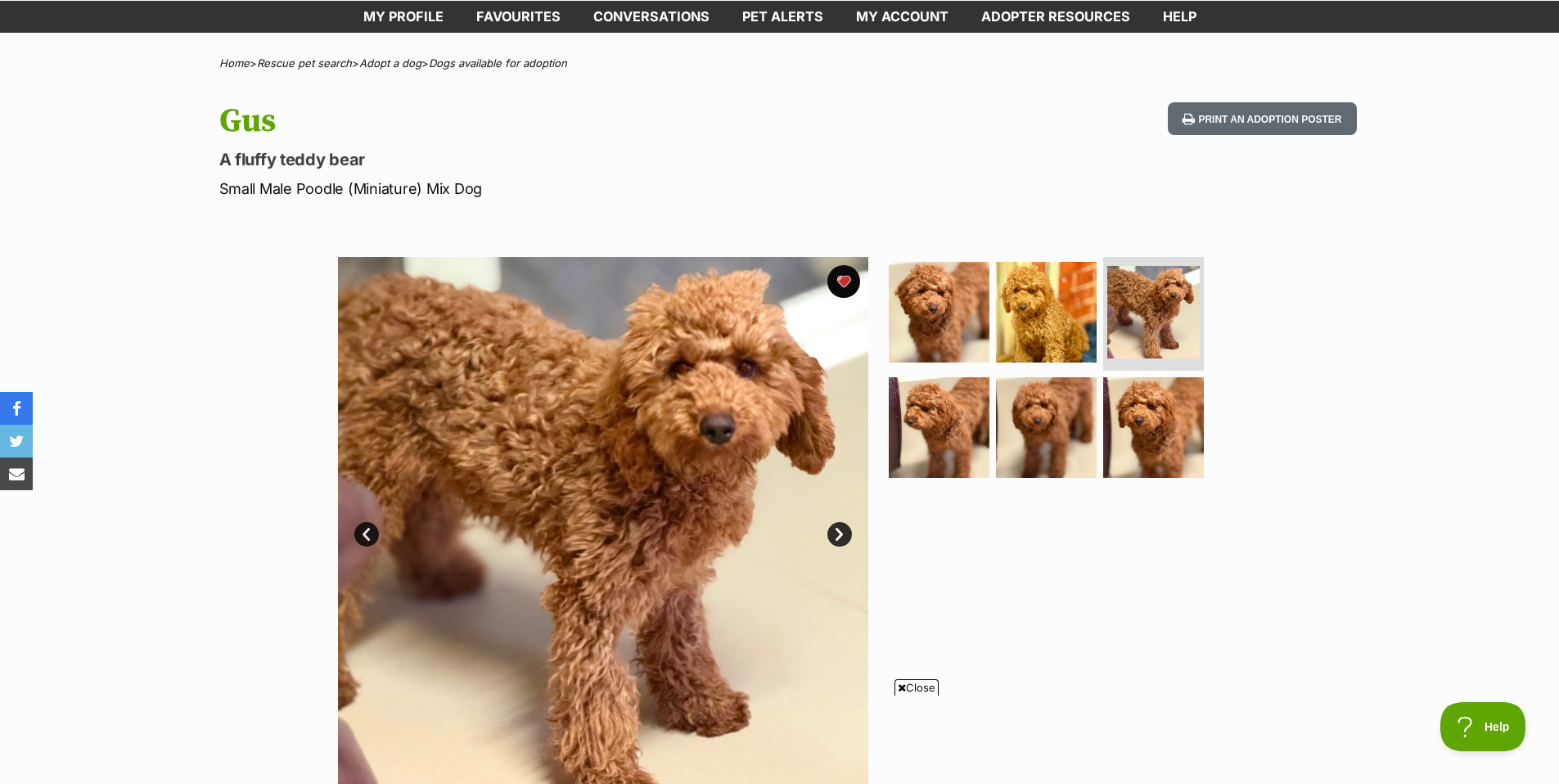 scroll, scrollTop: 0, scrollLeft: 0, axis: both 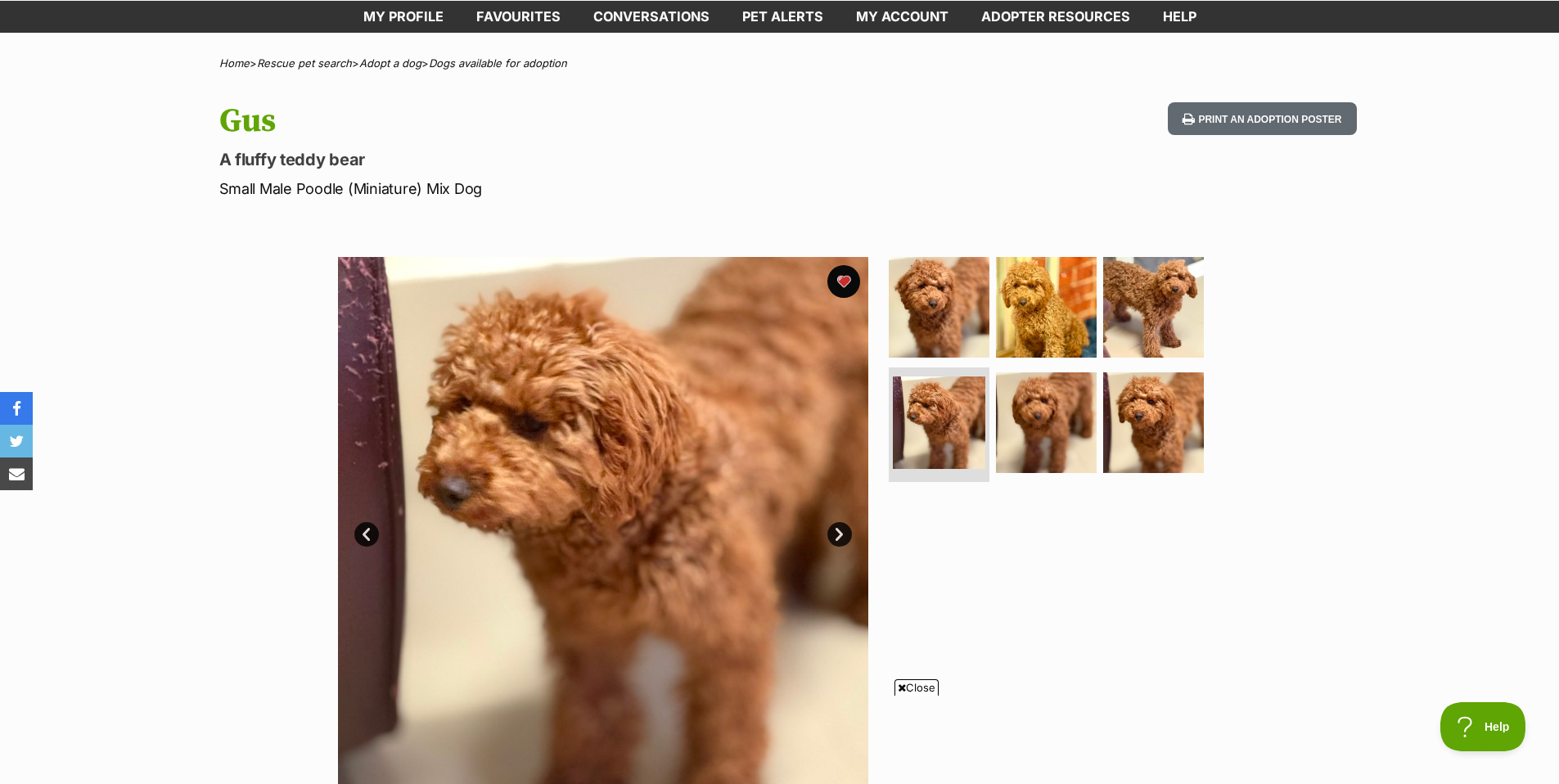 click on "Next" at bounding box center [840, 534] 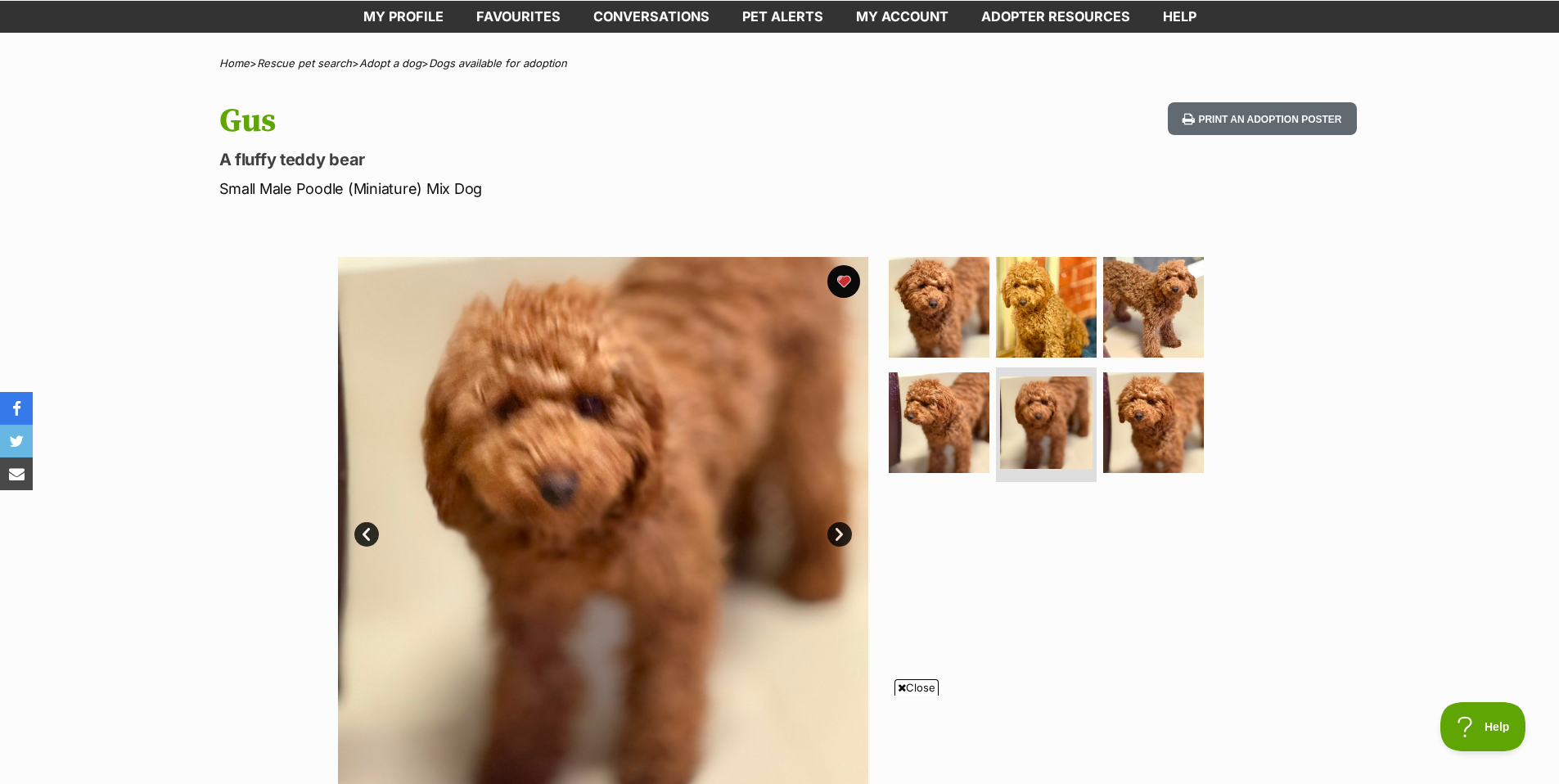 click on "Next" at bounding box center [840, 534] 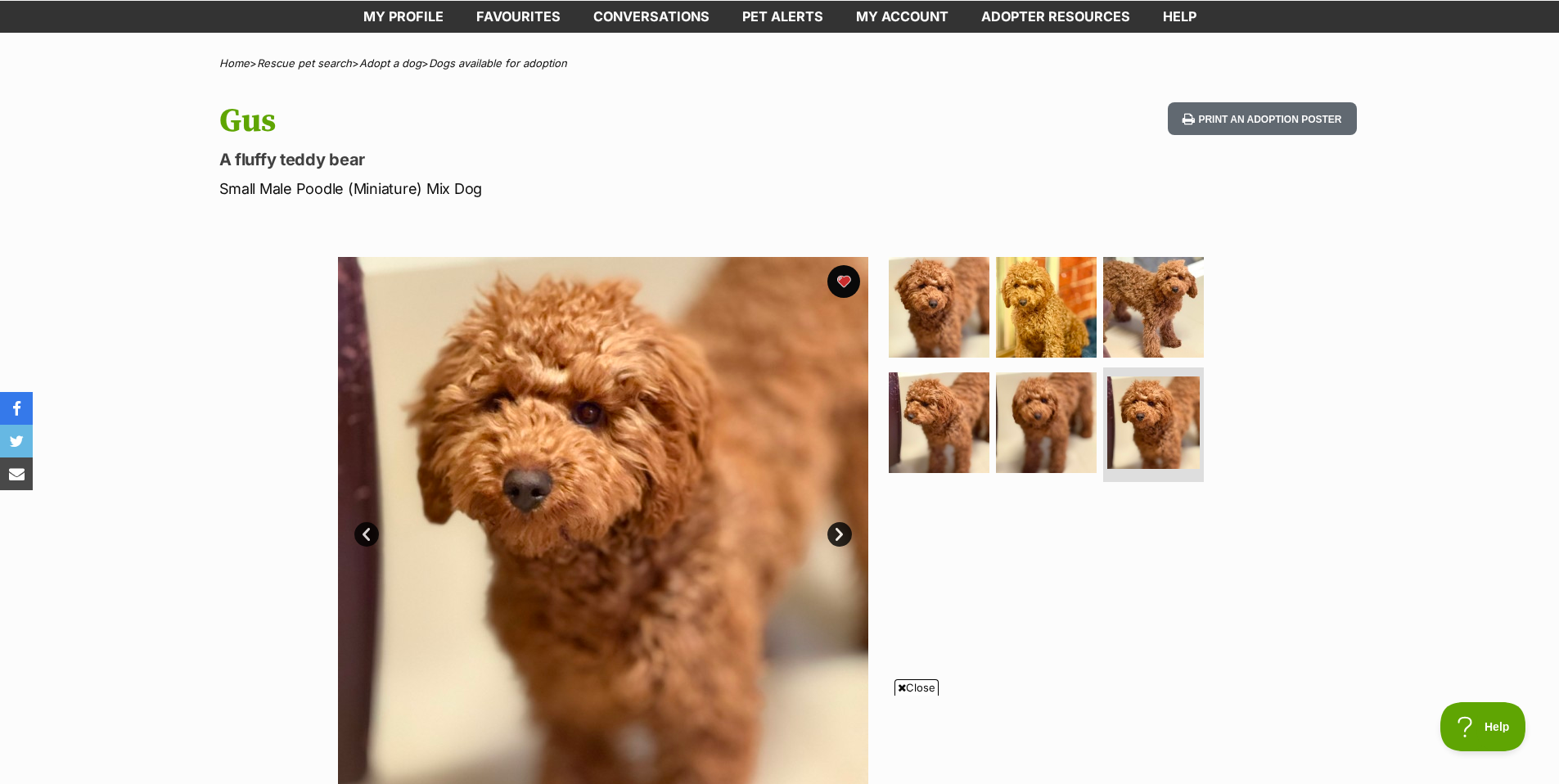 click on "Next" at bounding box center [840, 534] 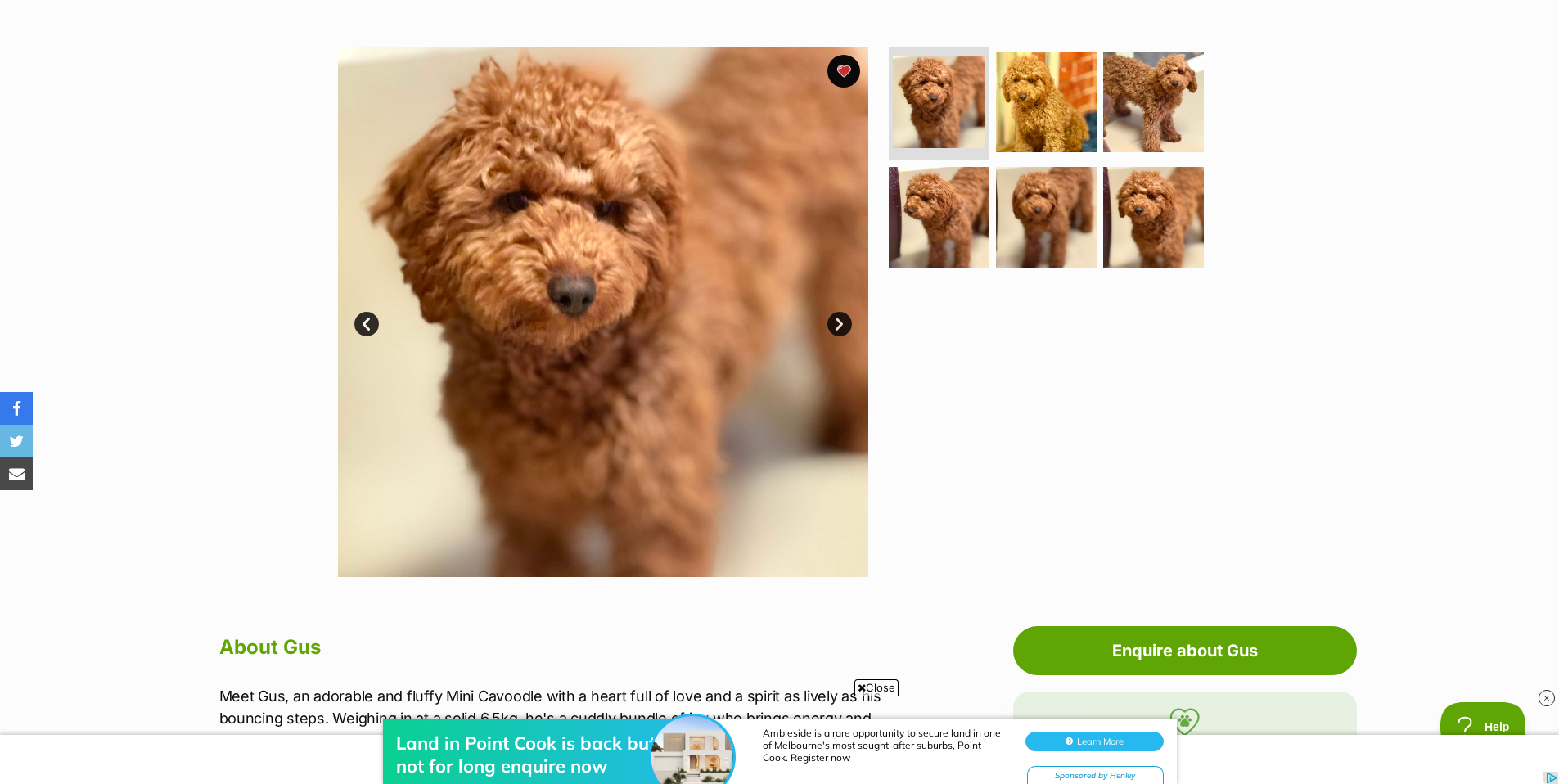 scroll, scrollTop: 0, scrollLeft: 0, axis: both 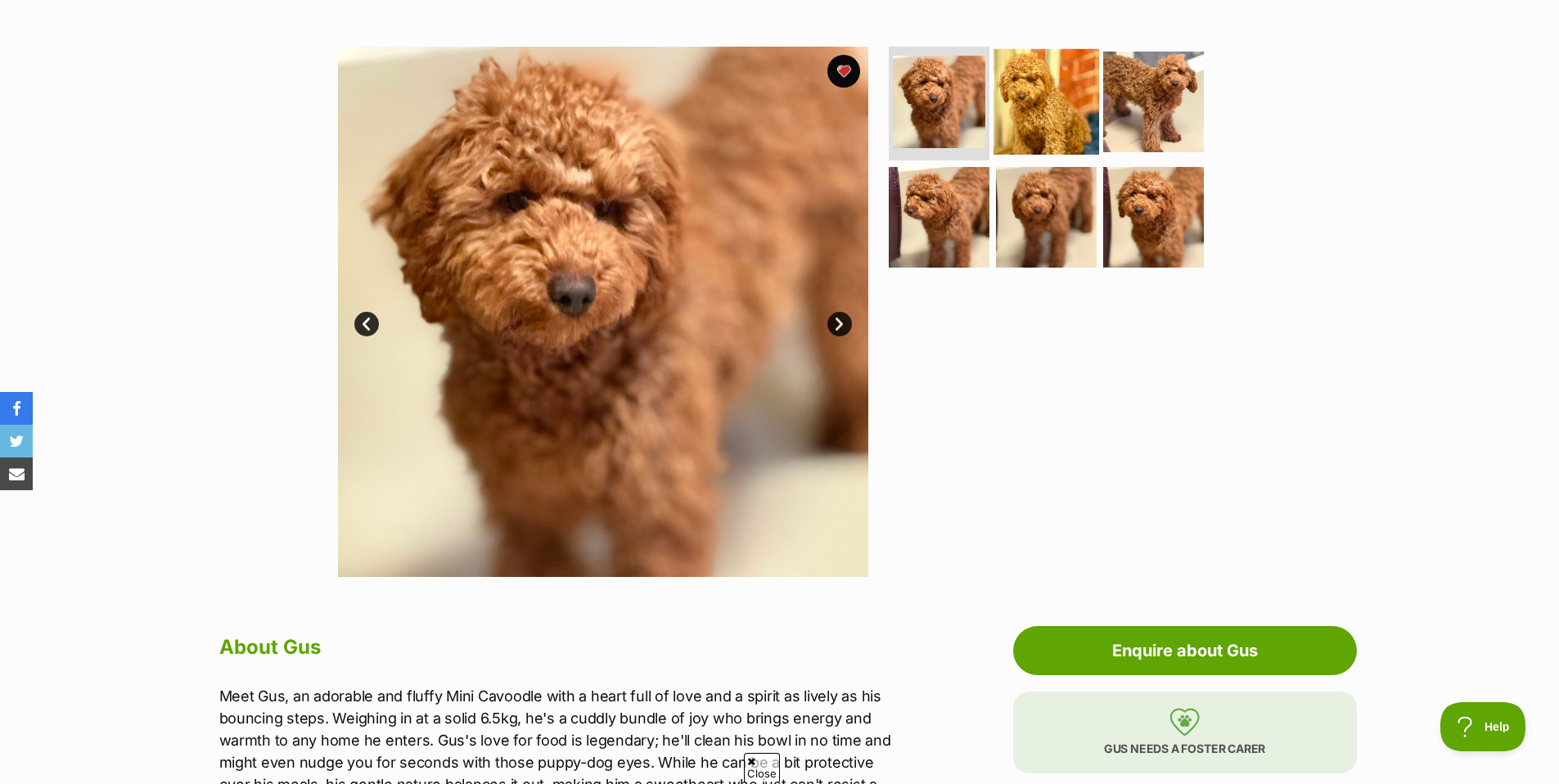 click at bounding box center (1046, 101) 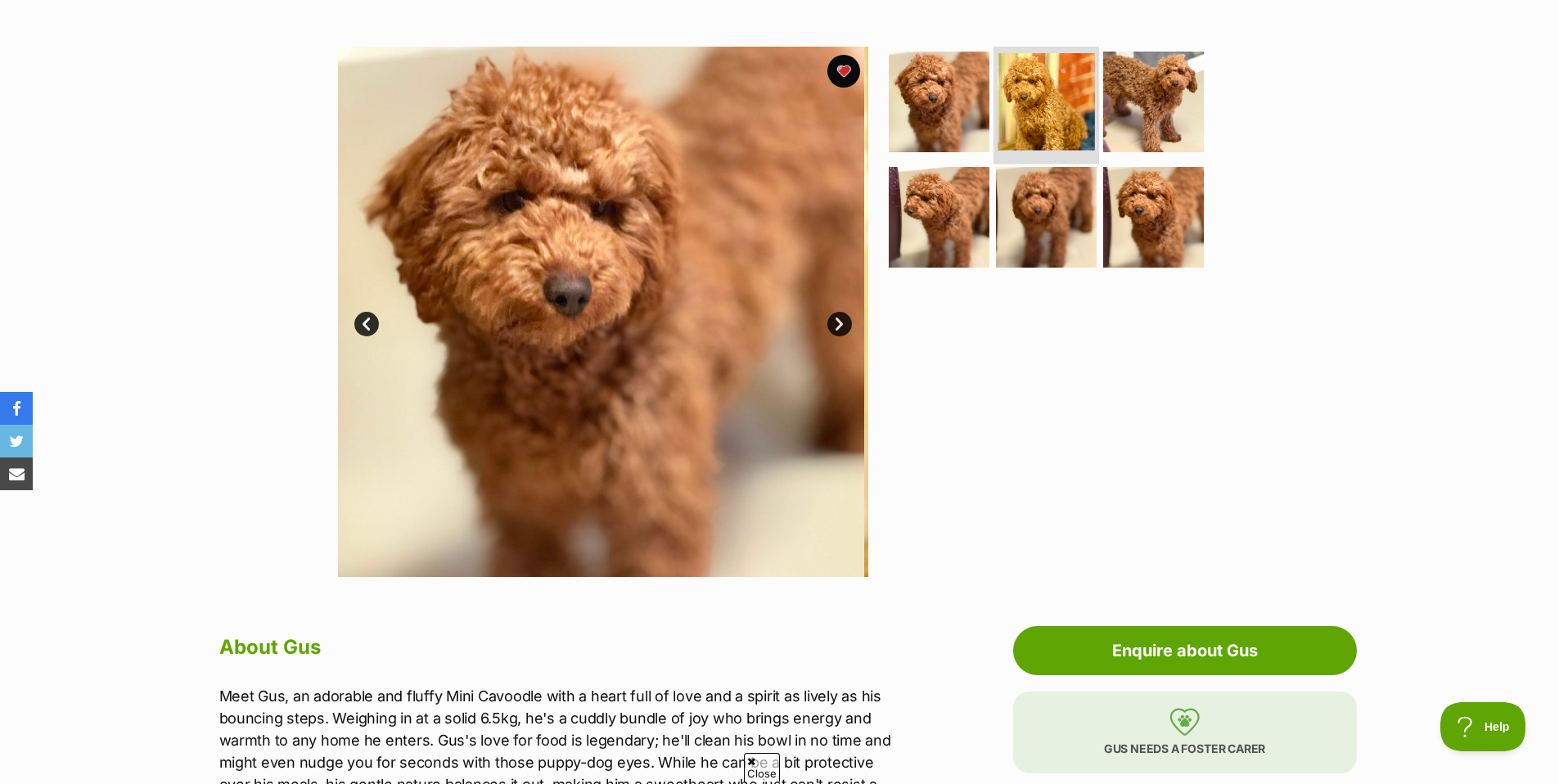 click at bounding box center [1046, 101] 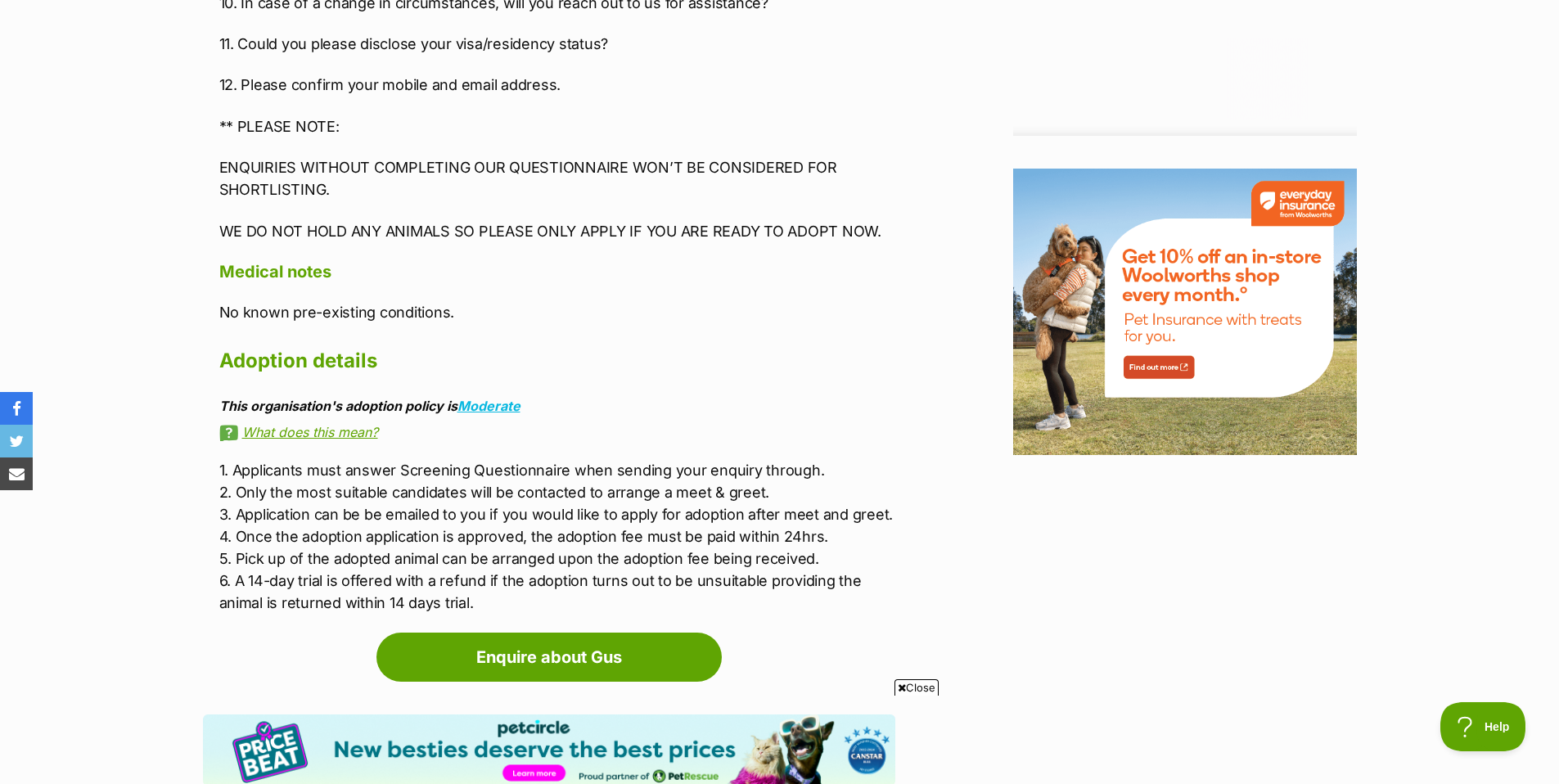 scroll, scrollTop: 2016, scrollLeft: 0, axis: vertical 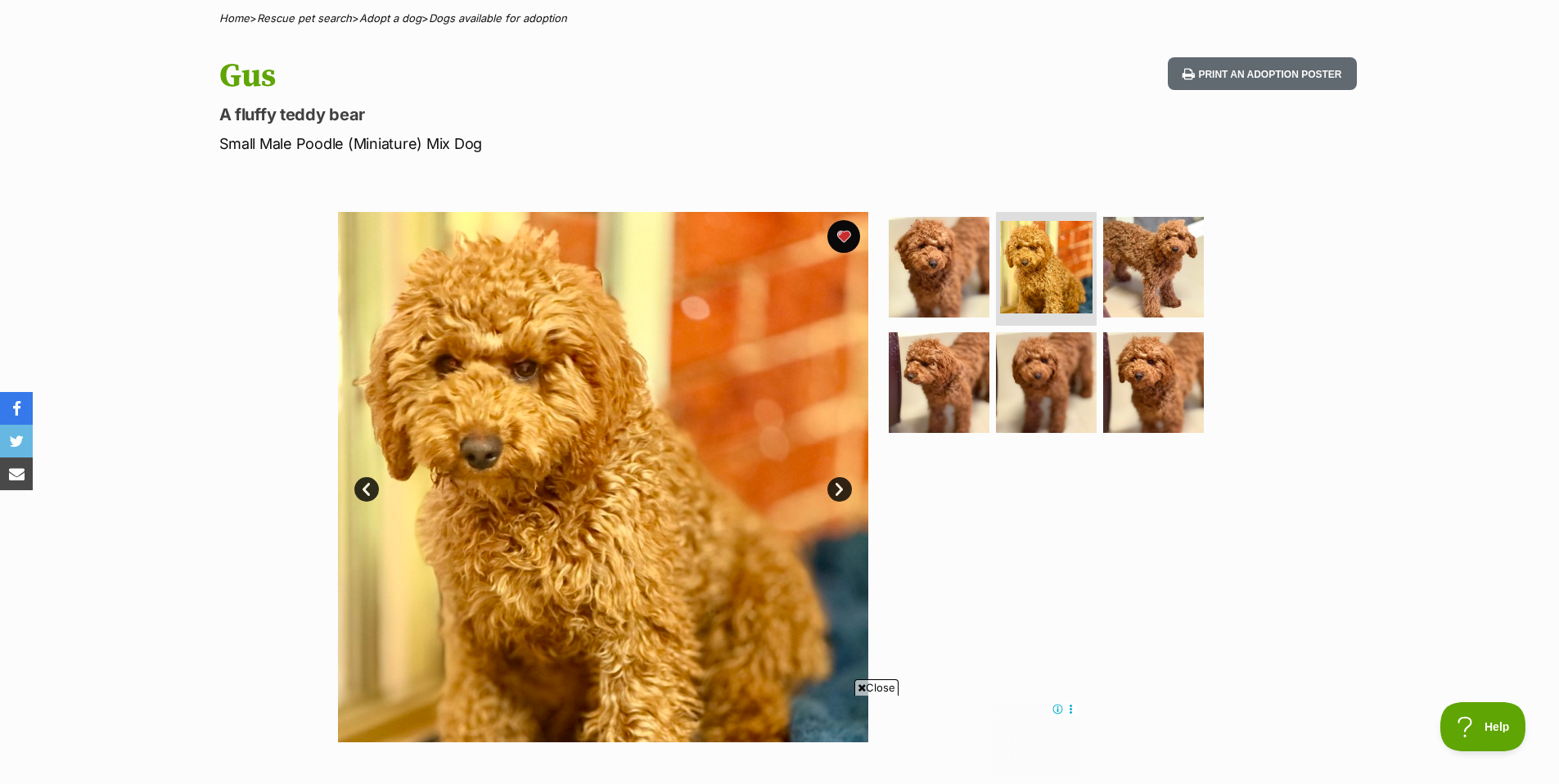 click on "Next" at bounding box center (840, 489) 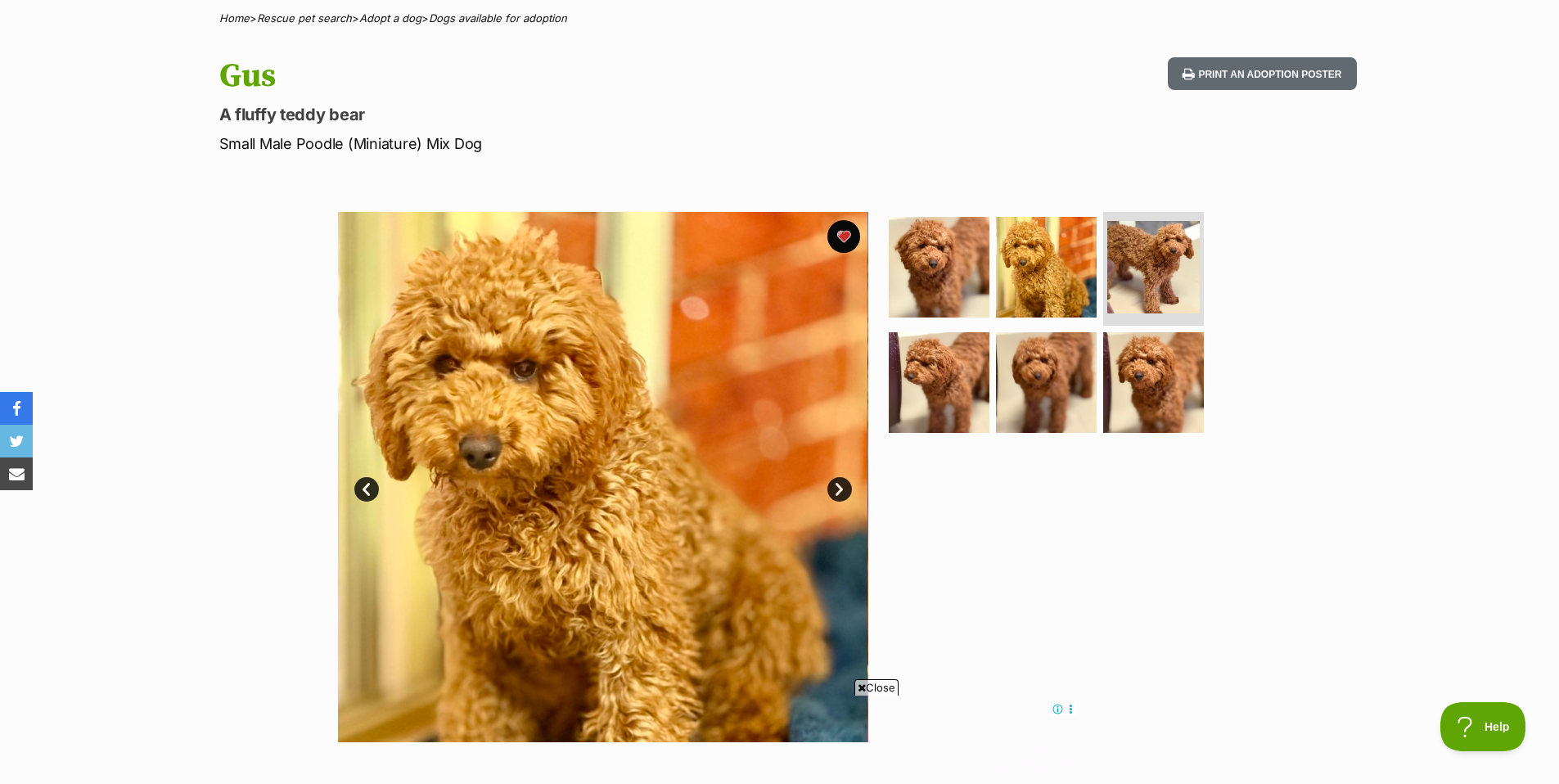 scroll, scrollTop: 0, scrollLeft: 0, axis: both 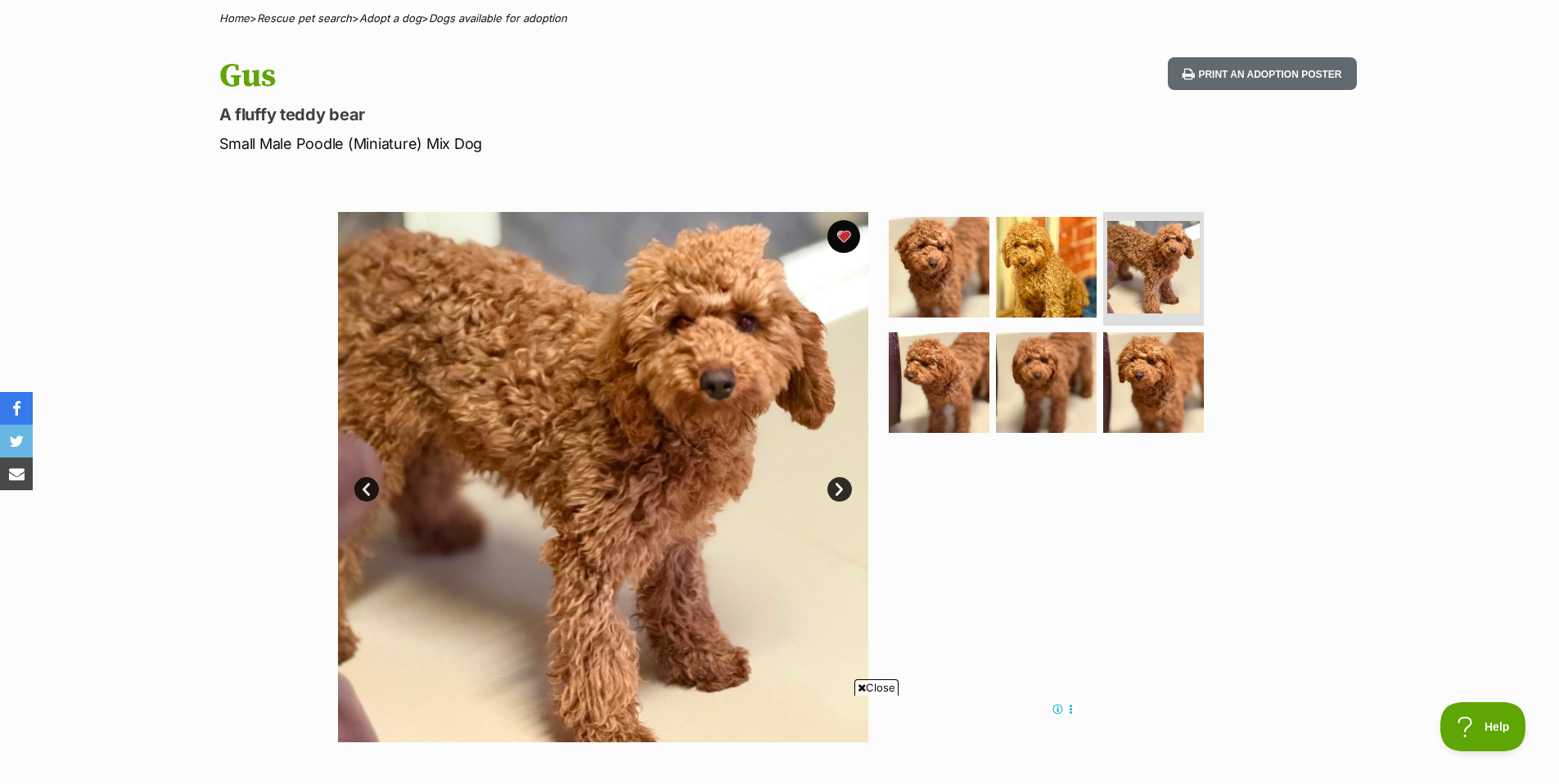 click on "Next" at bounding box center [840, 489] 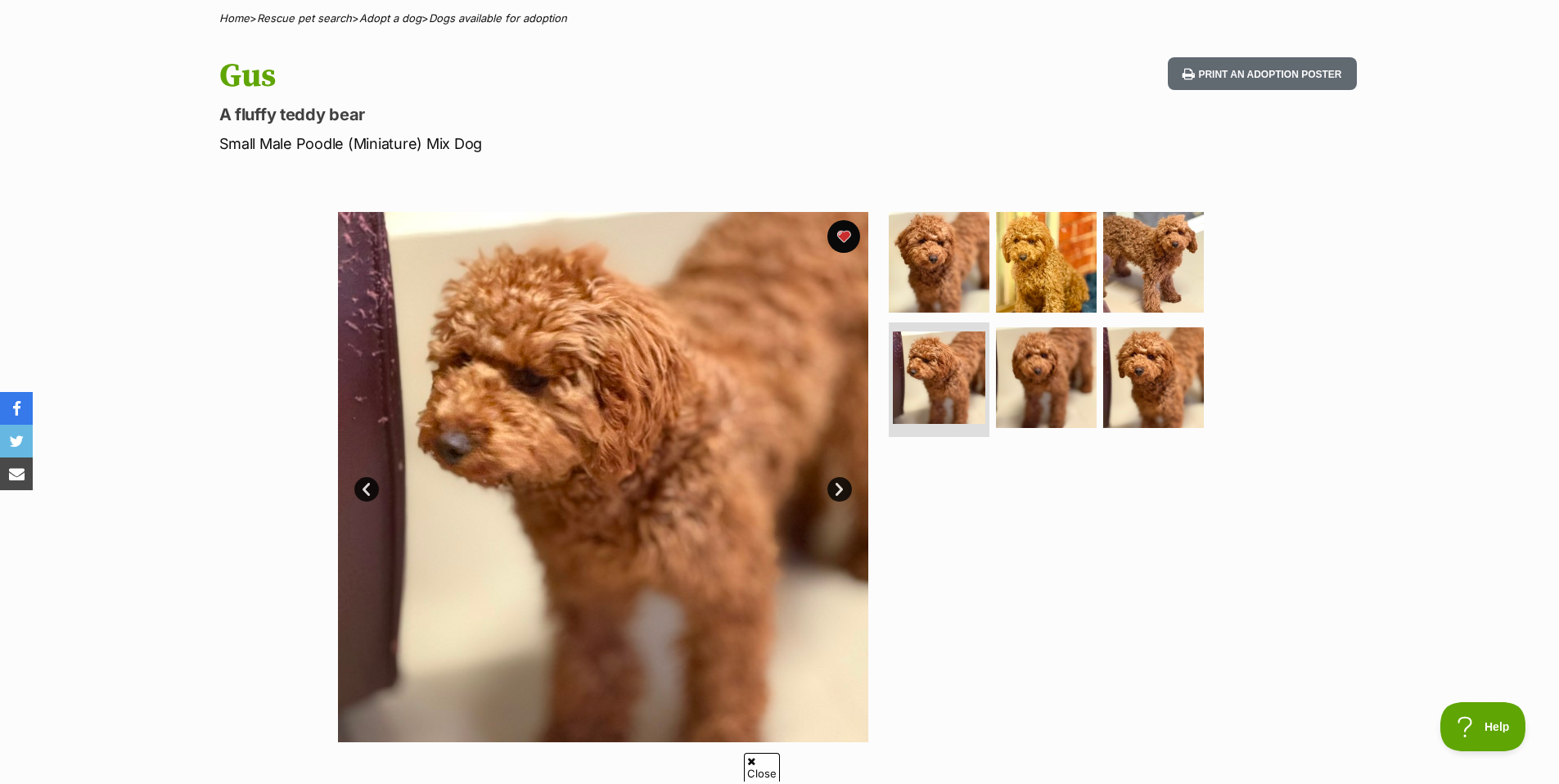 click on "Next" at bounding box center [840, 489] 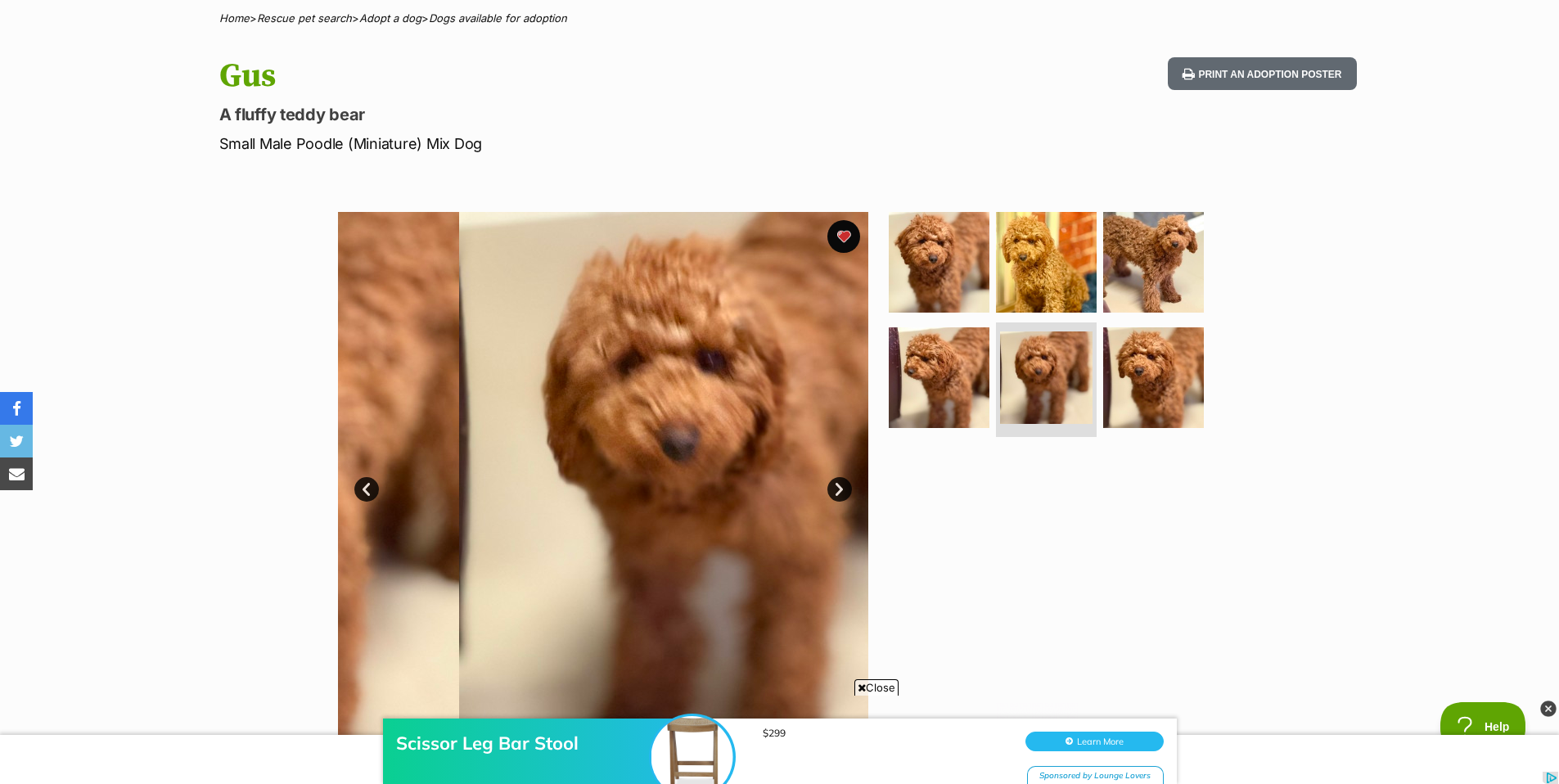 scroll, scrollTop: 0, scrollLeft: 0, axis: both 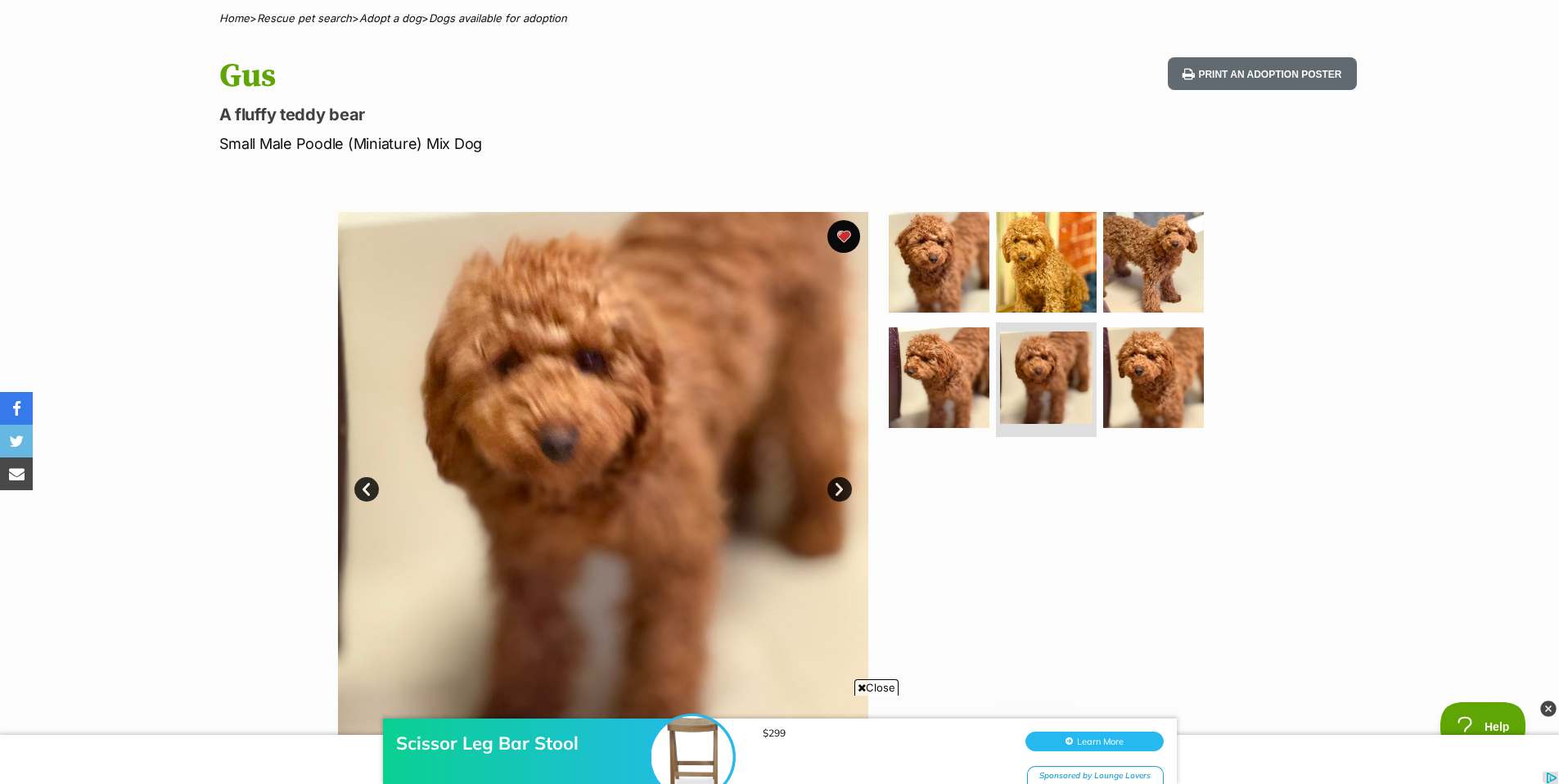 click on "Next" at bounding box center [840, 489] 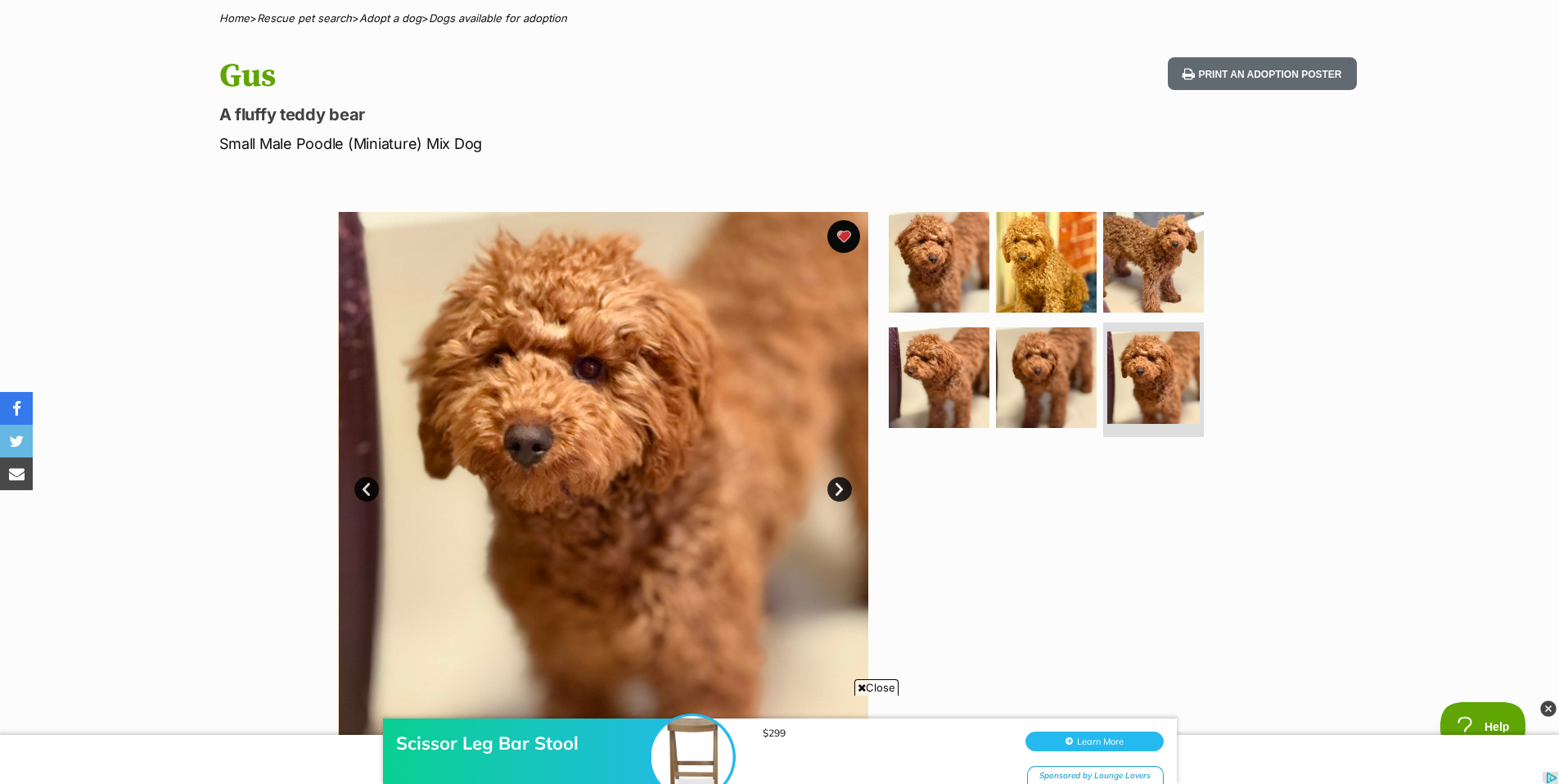 click on "Next" at bounding box center [840, 489] 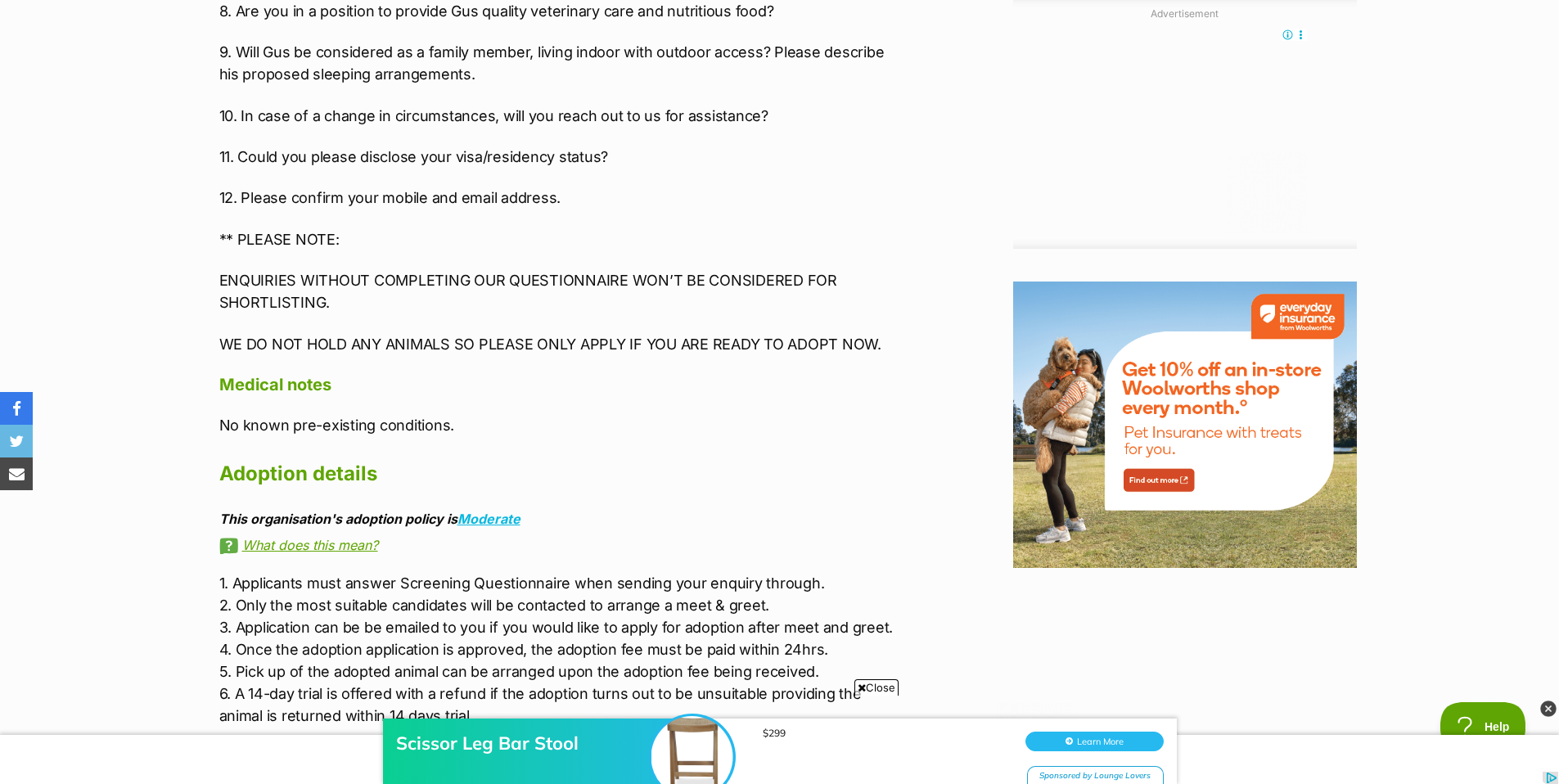 scroll, scrollTop: 1868, scrollLeft: 0, axis: vertical 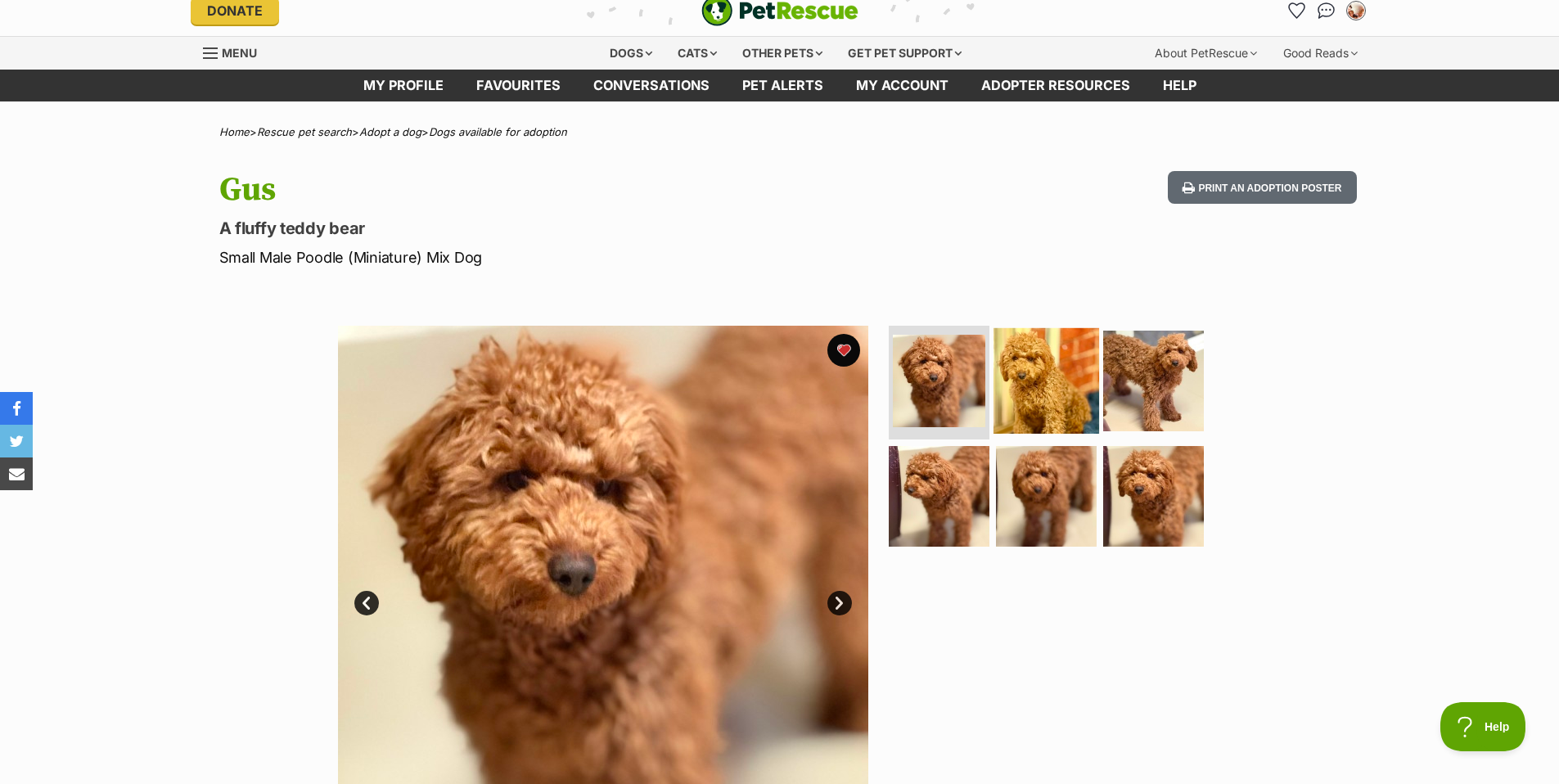 click at bounding box center [1046, 380] 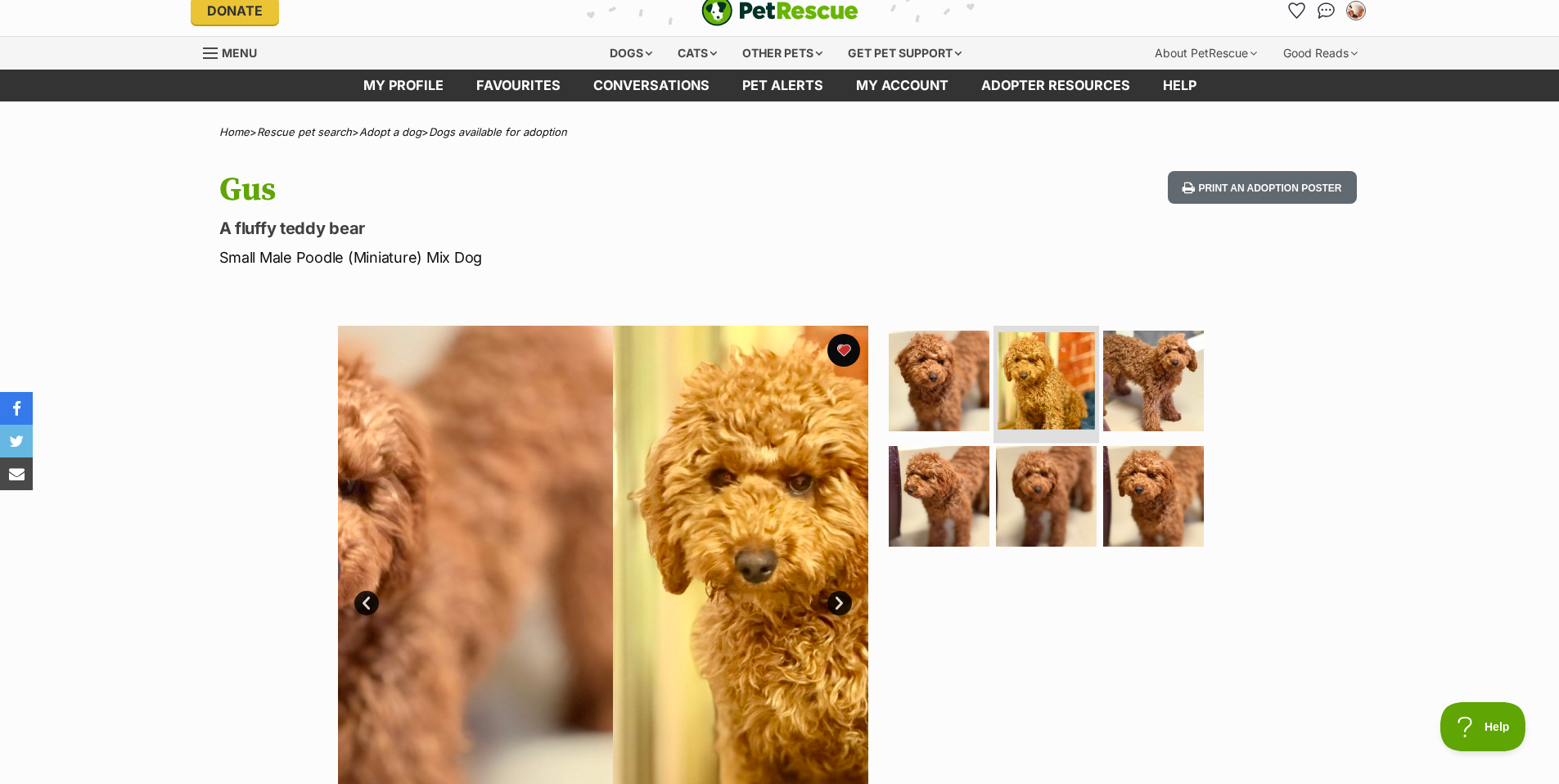 scroll, scrollTop: 0, scrollLeft: 0, axis: both 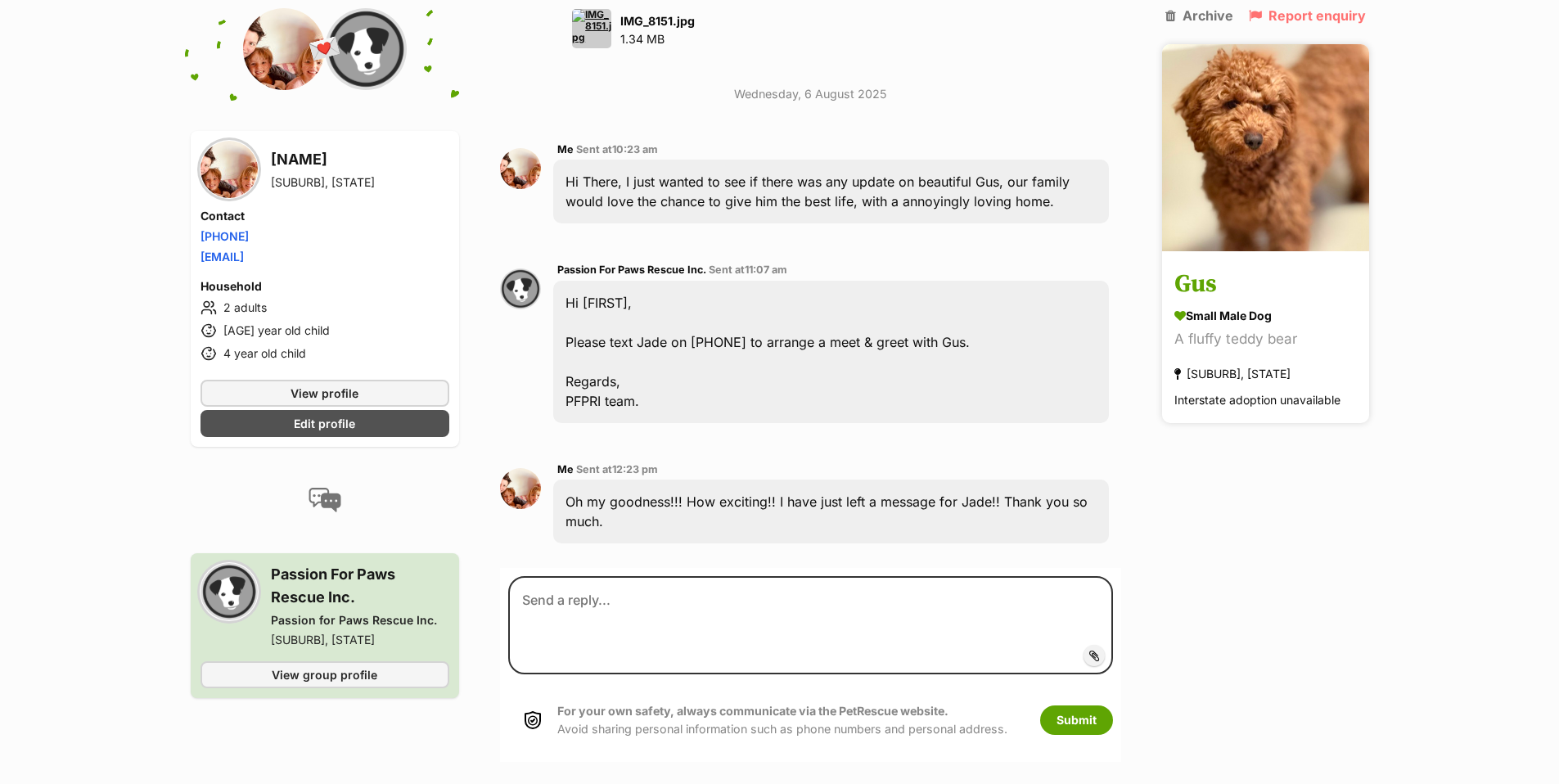 click on "Gus" at bounding box center (1265, 285) 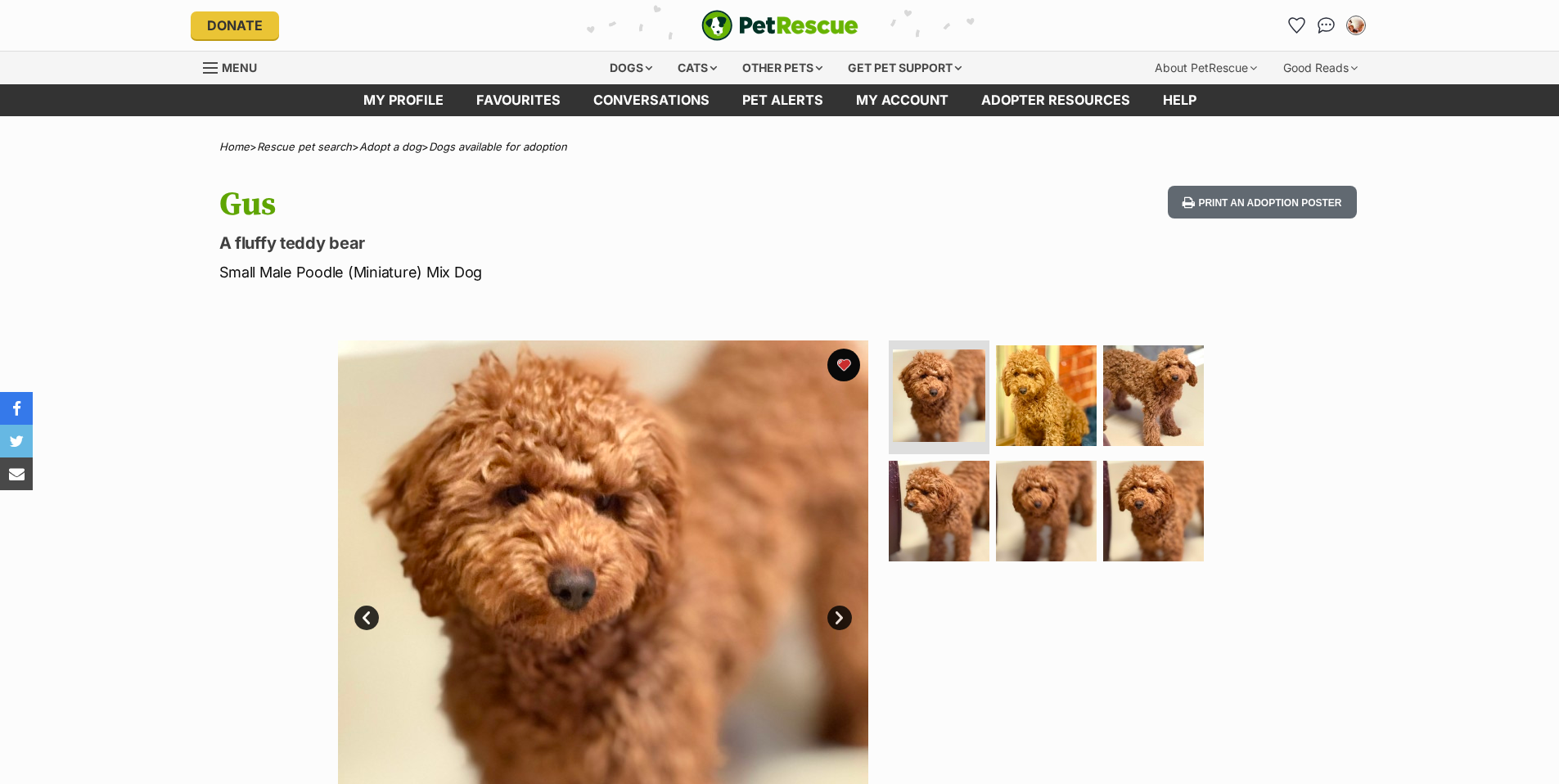 scroll, scrollTop: 0, scrollLeft: 0, axis: both 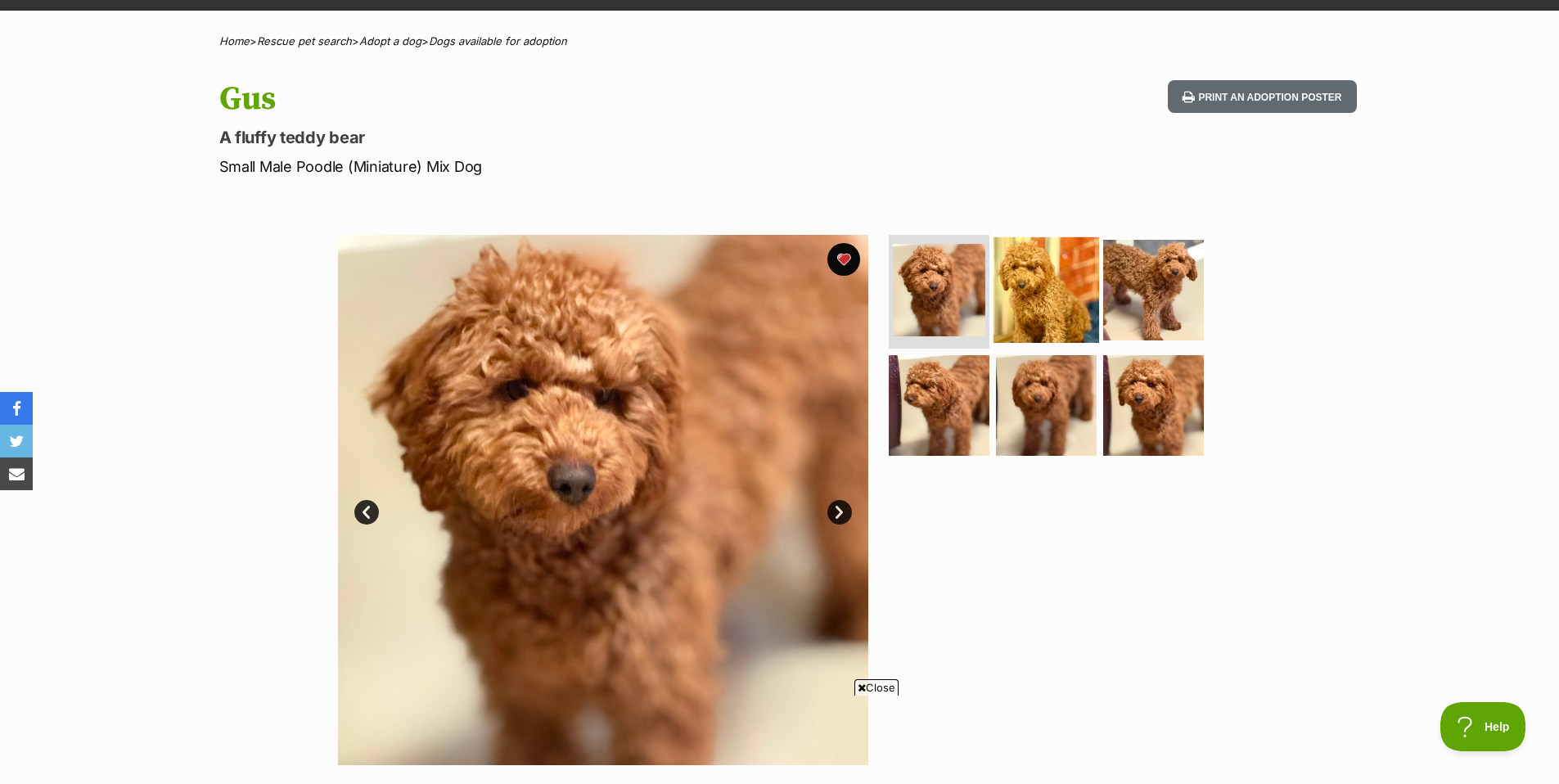 click at bounding box center [1046, 289] 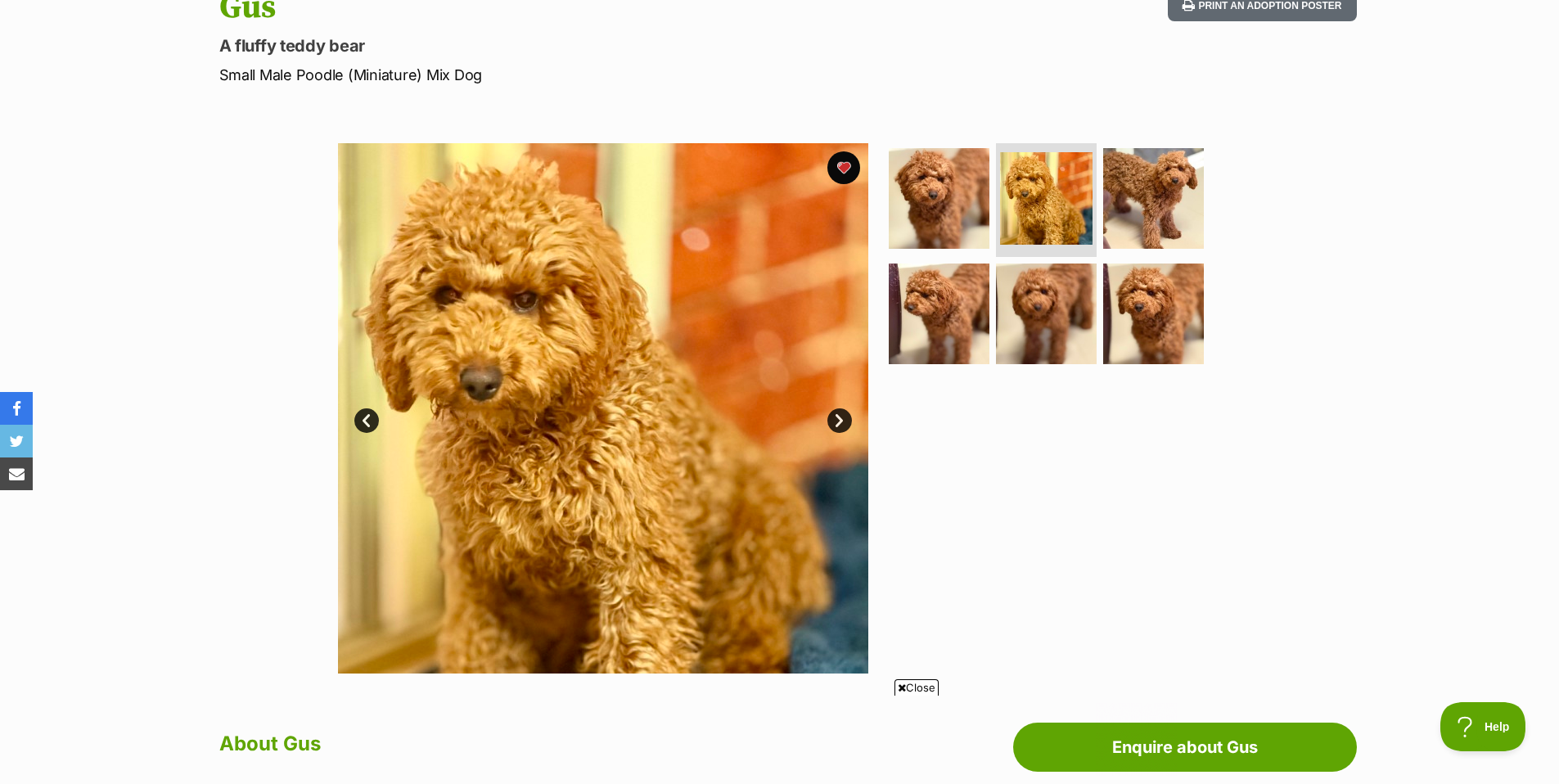 scroll, scrollTop: 0, scrollLeft: 0, axis: both 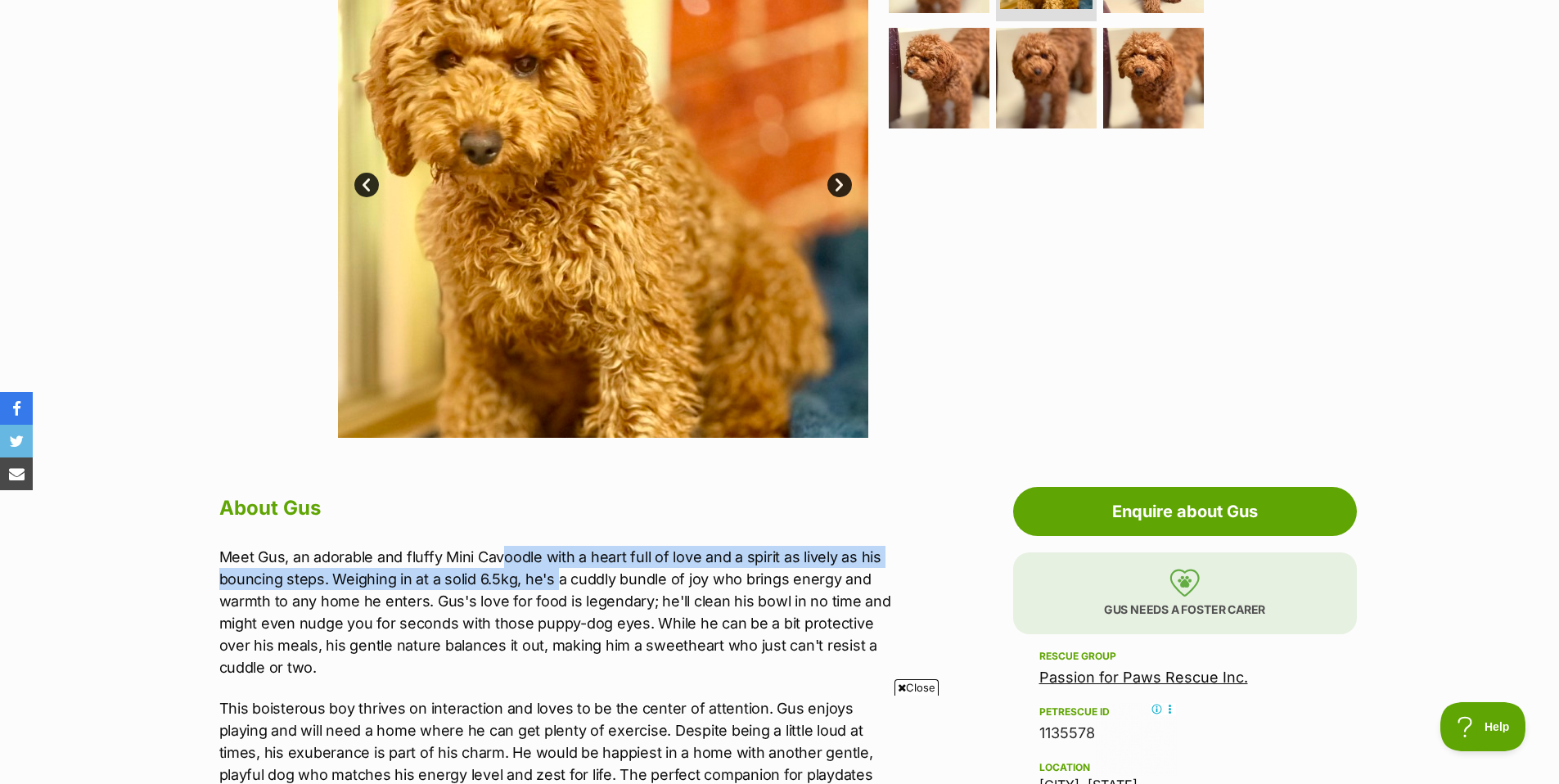 drag, startPoint x: 556, startPoint y: 585, endPoint x: 505, endPoint y: 563, distance: 55.54278 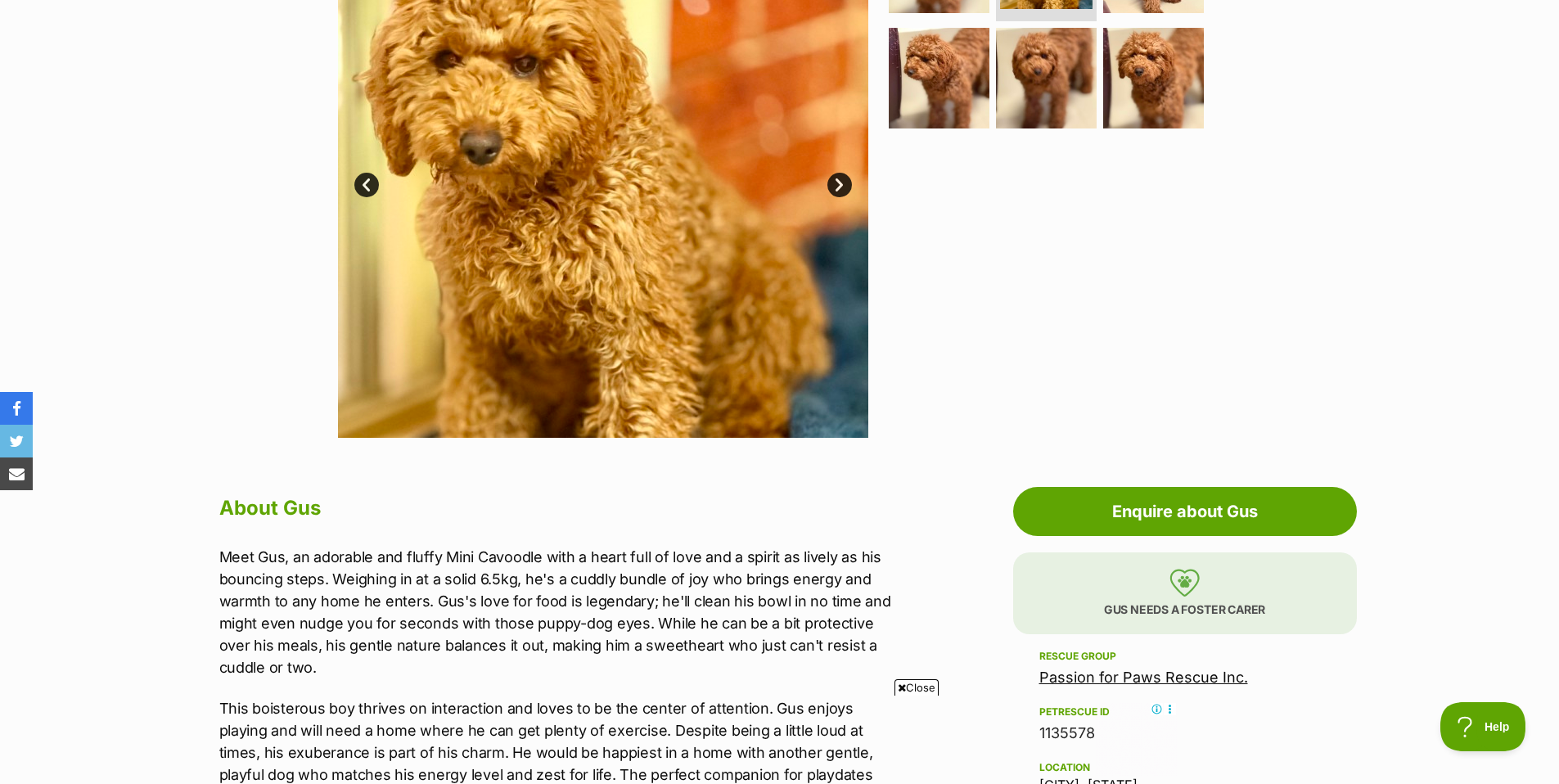 click on "Meet Gus, an adorable and fluffy Mini Cavoodle with a heart full of love and a spirit as lively as his bouncing steps. Weighing in at a solid 6.5kg, he's a cuddly bundle of joy who brings energy and warmth to any home he enters. Gus's love for food is legendary; he'll clean his bowl in no time and might even nudge you for seconds with those puppy-dog eyes. While he can be a bit protective over his meals, his gentle nature balances it out, making him a sweetheart who just can't resist a cuddle or two." at bounding box center [557, 612] 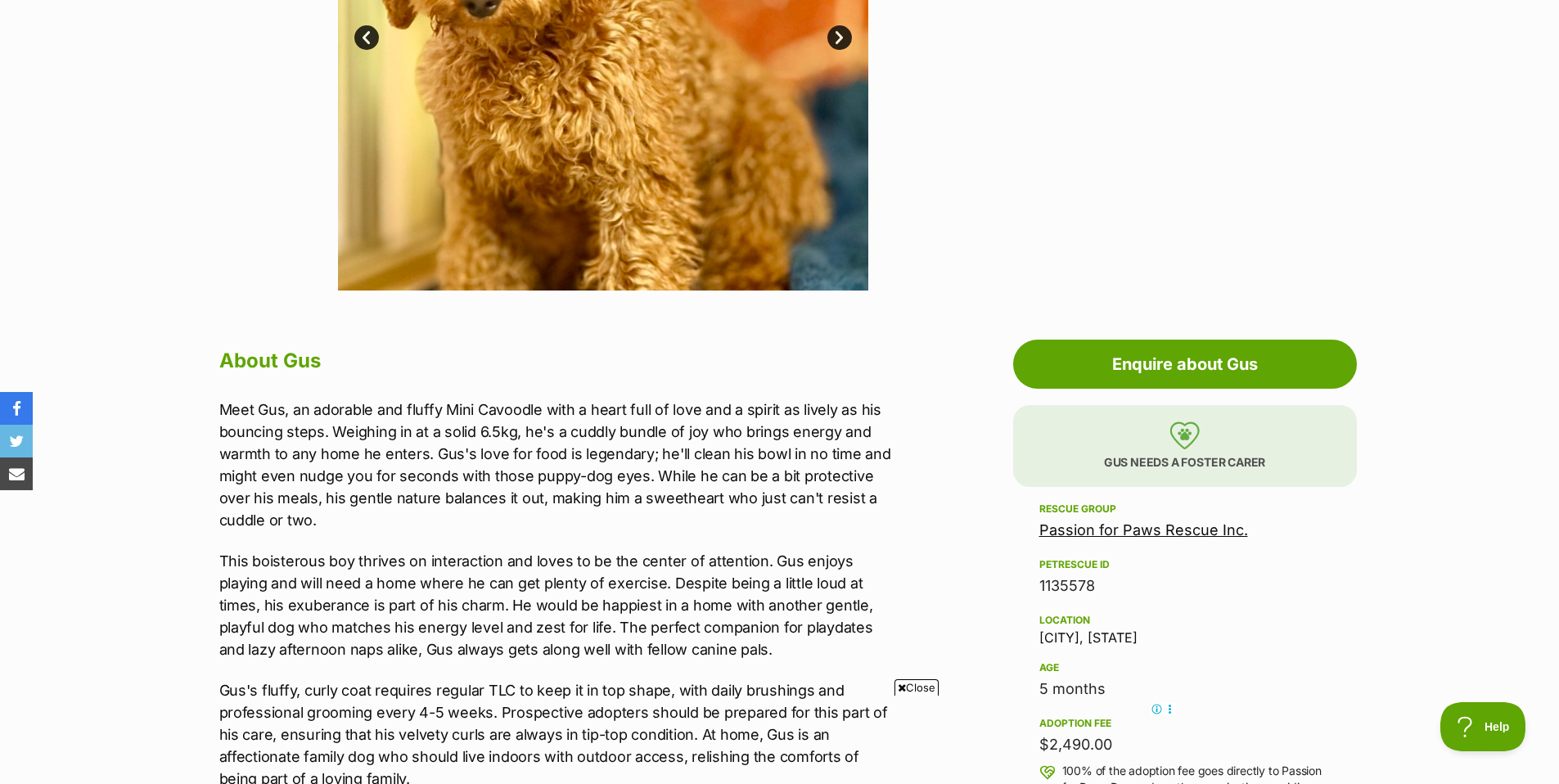 scroll, scrollTop: 589, scrollLeft: 0, axis: vertical 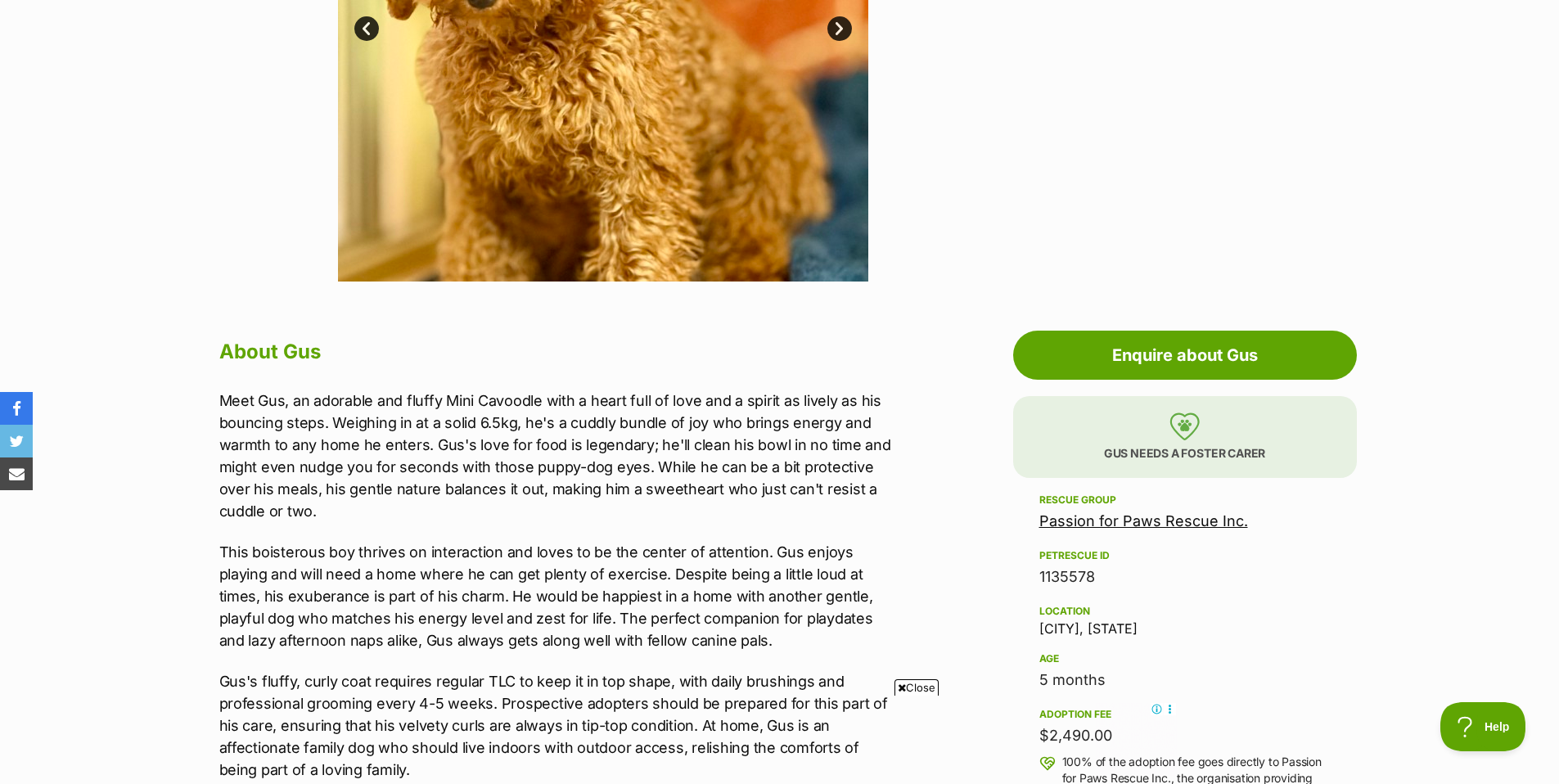 drag, startPoint x: 1117, startPoint y: 624, endPoint x: 1032, endPoint y: 623, distance: 85.00588 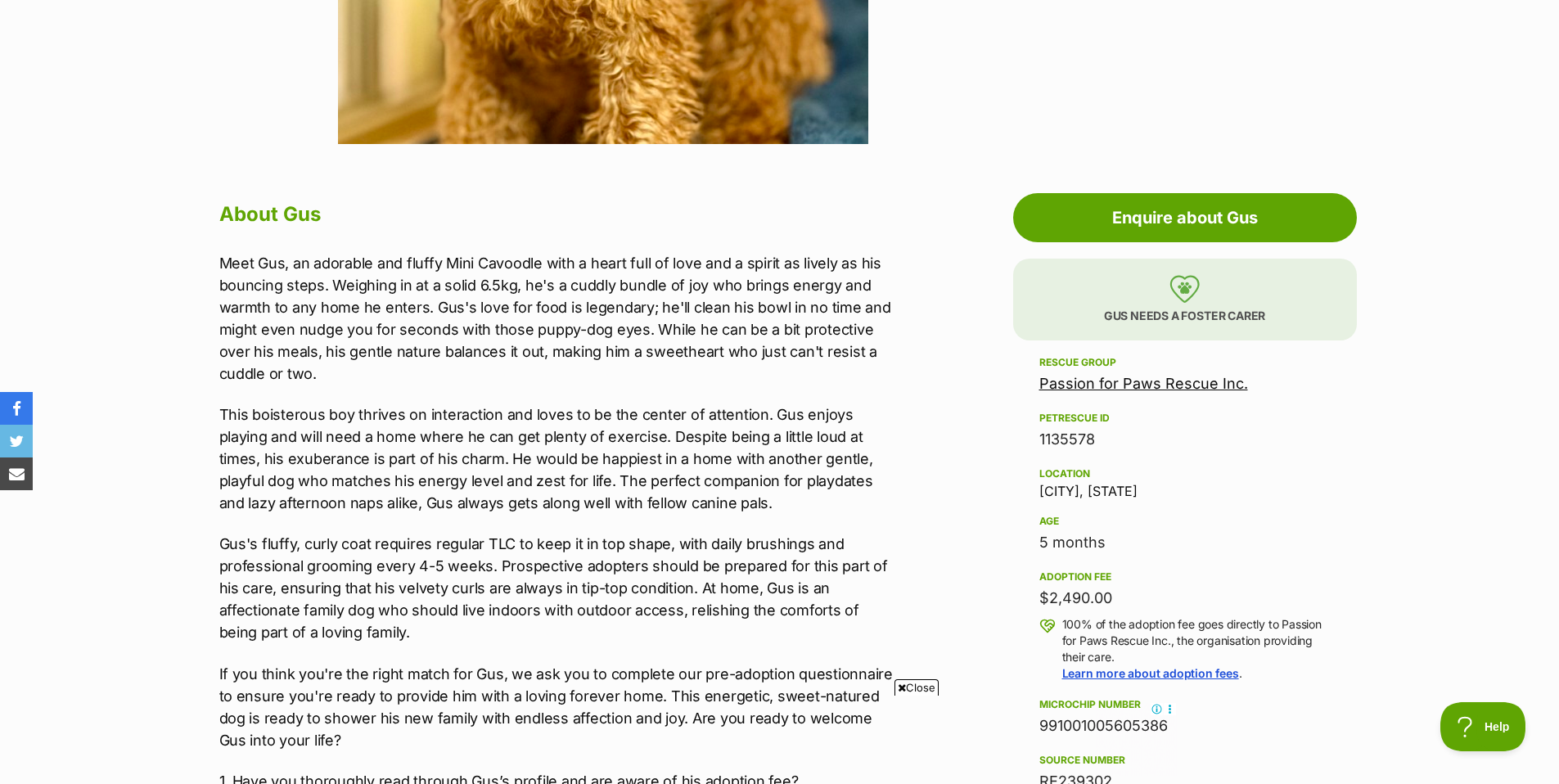 scroll, scrollTop: 731, scrollLeft: 0, axis: vertical 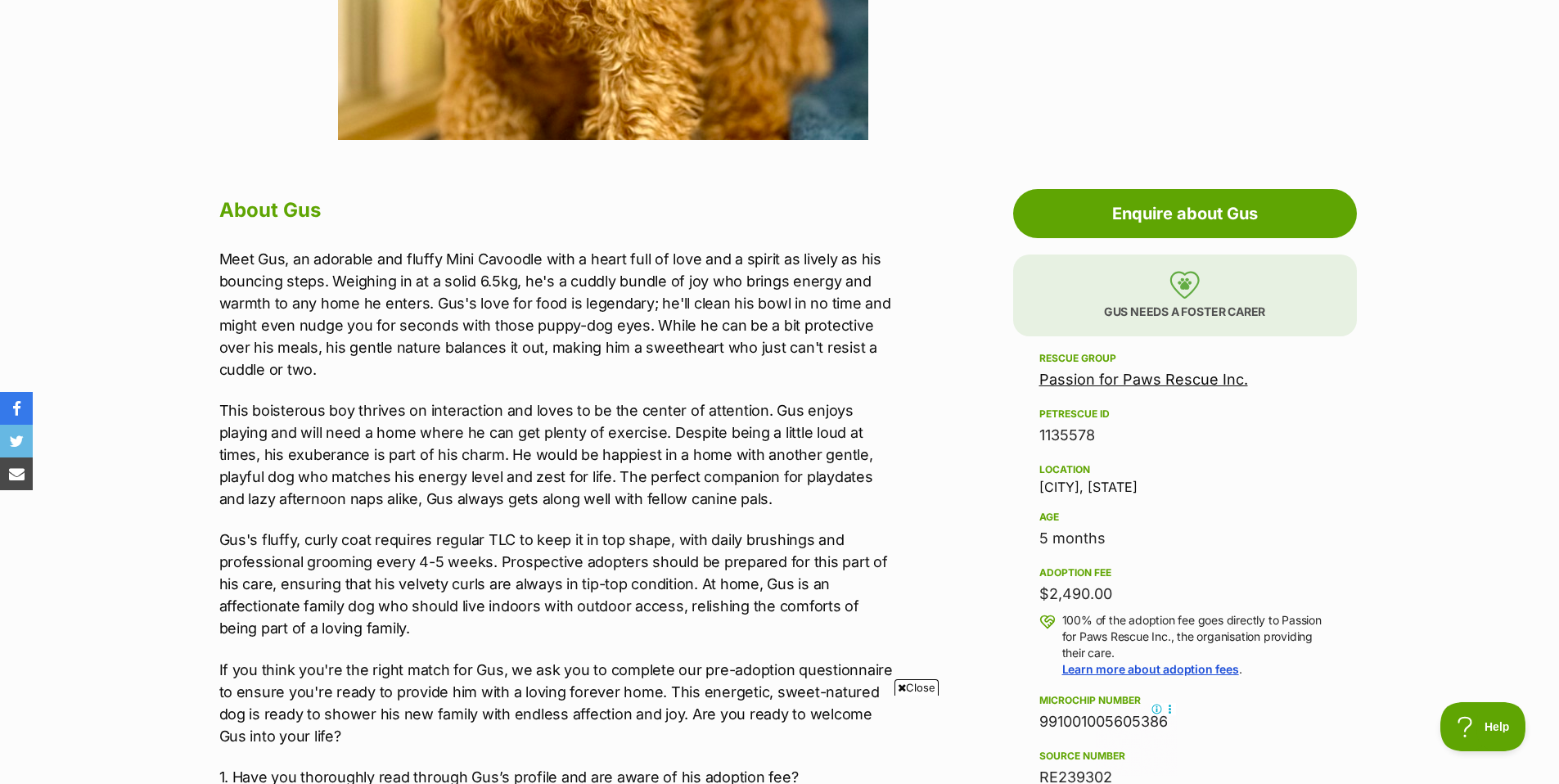 drag, startPoint x: 1120, startPoint y: 597, endPoint x: 1032, endPoint y: 597, distance: 88 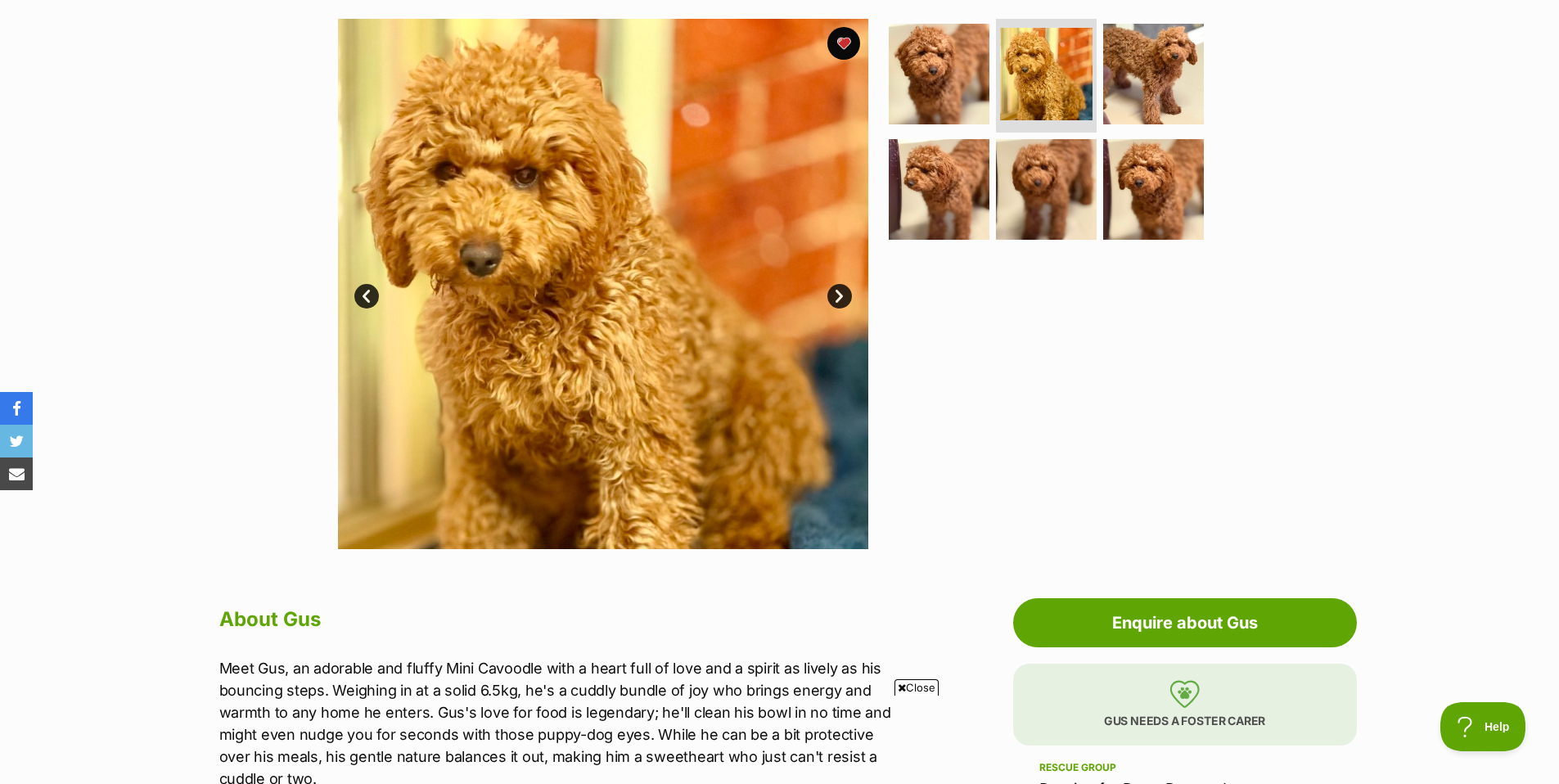 scroll, scrollTop: 313, scrollLeft: 0, axis: vertical 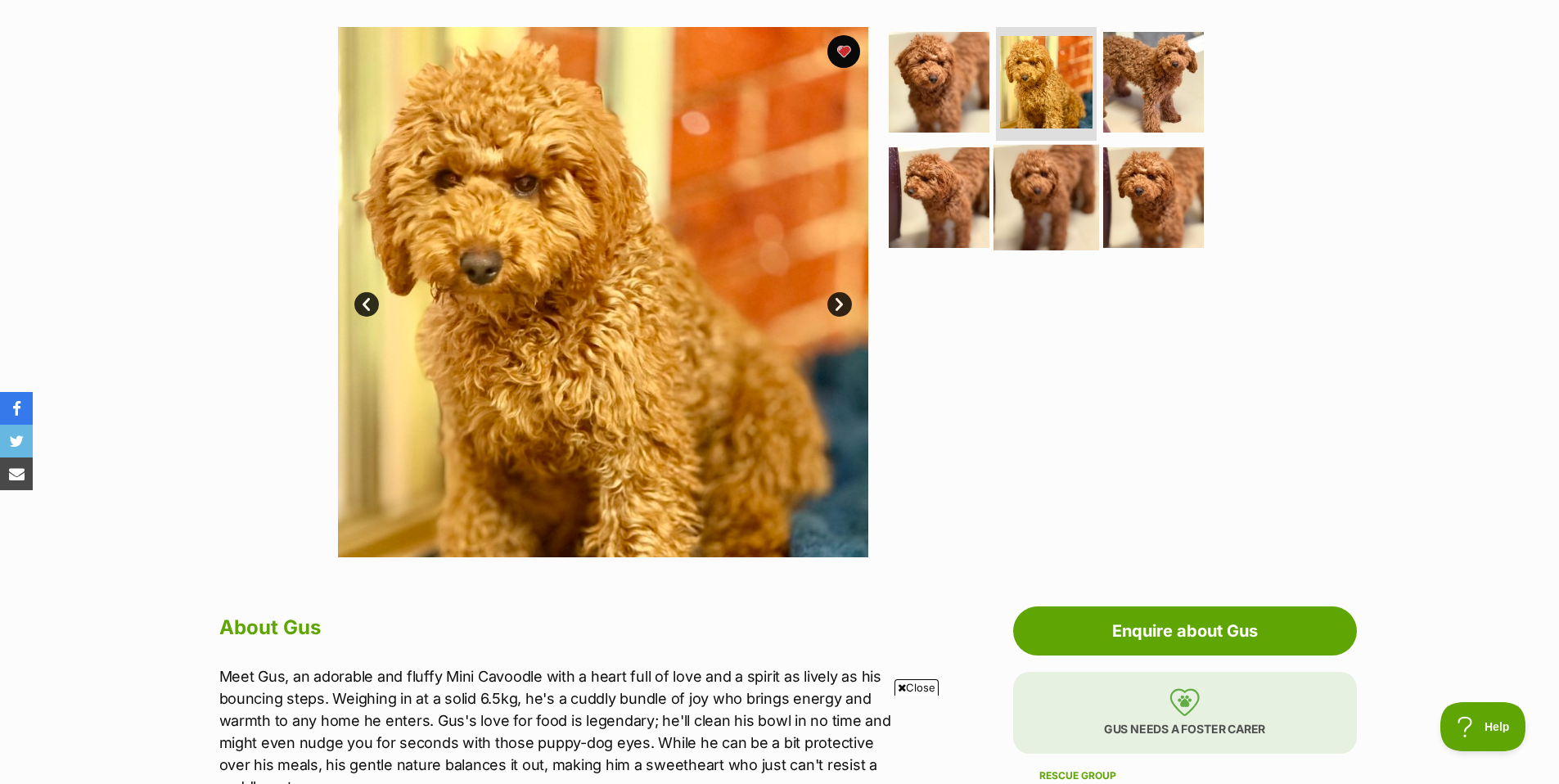 click at bounding box center (1046, 197) 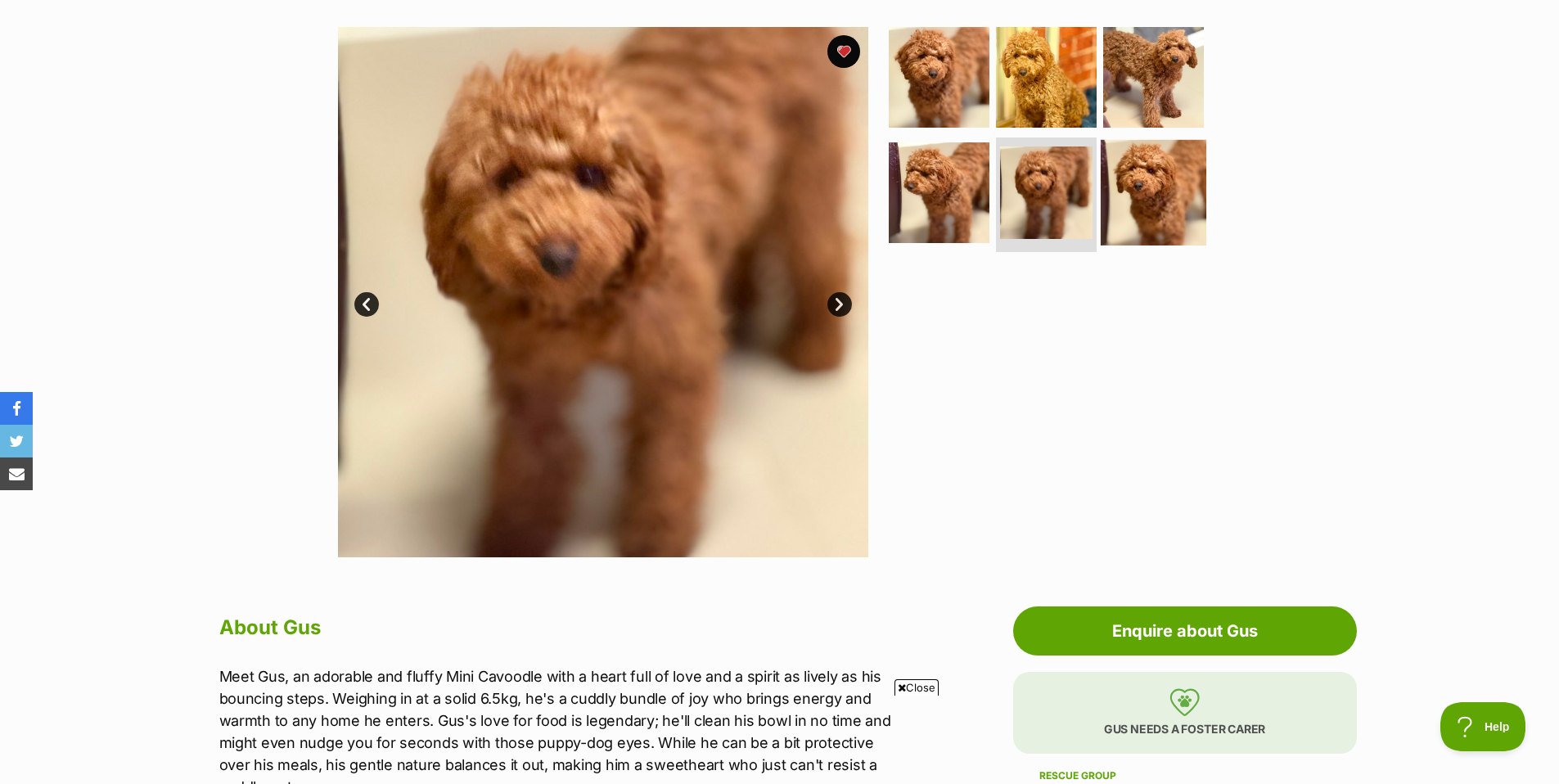 click at bounding box center [1153, 192] 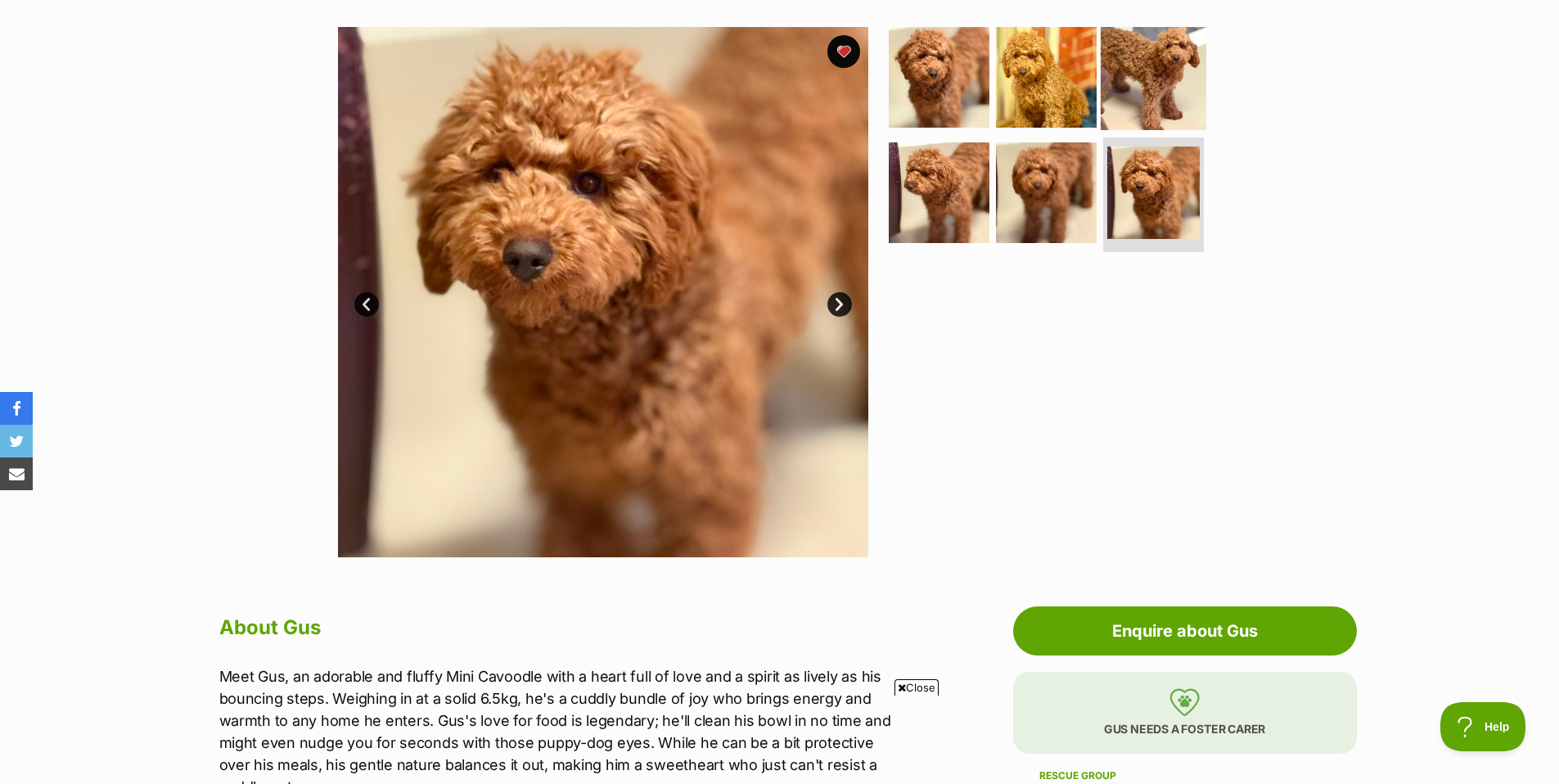 click at bounding box center [1153, 76] 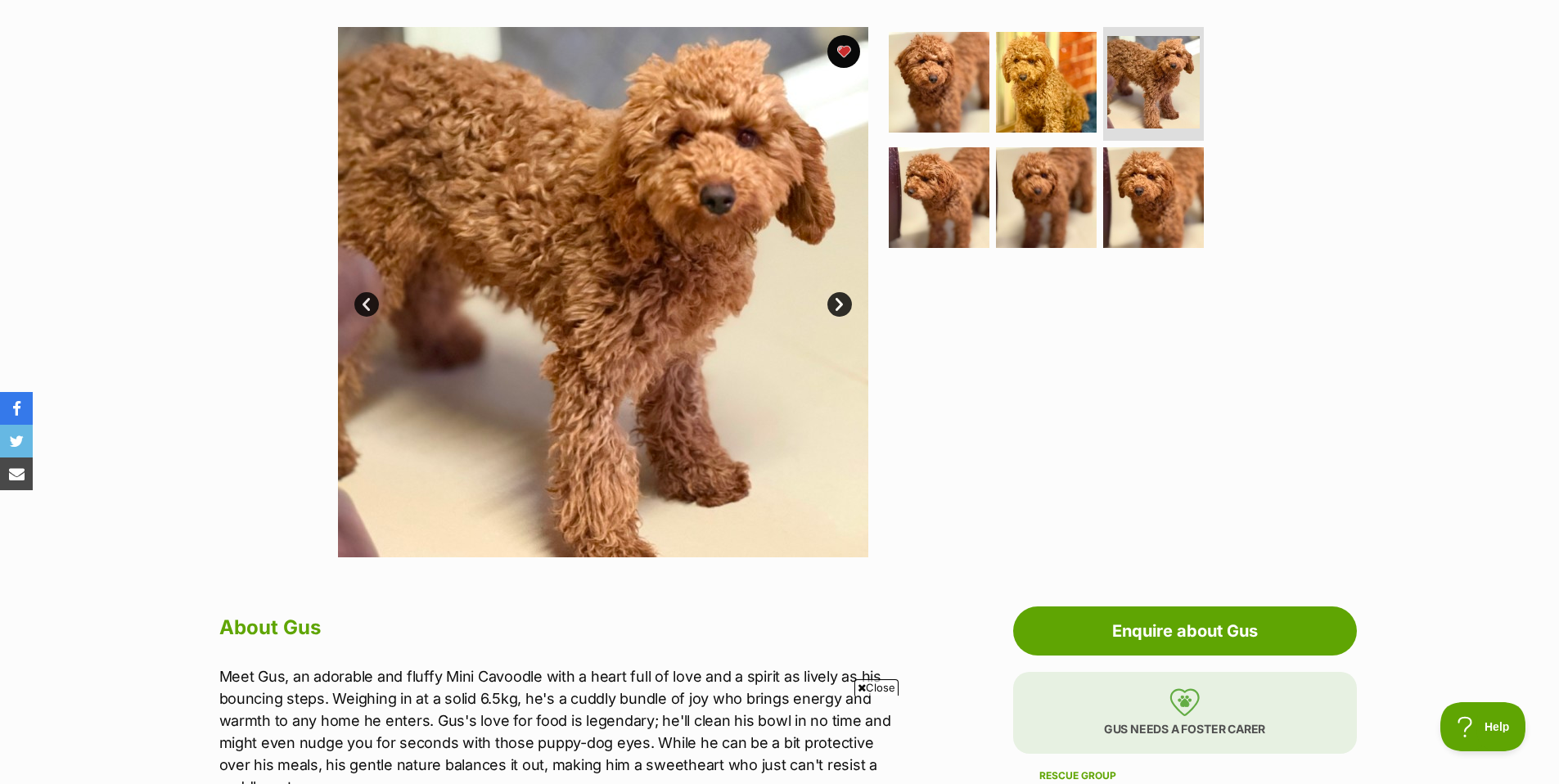 scroll, scrollTop: 0, scrollLeft: 0, axis: both 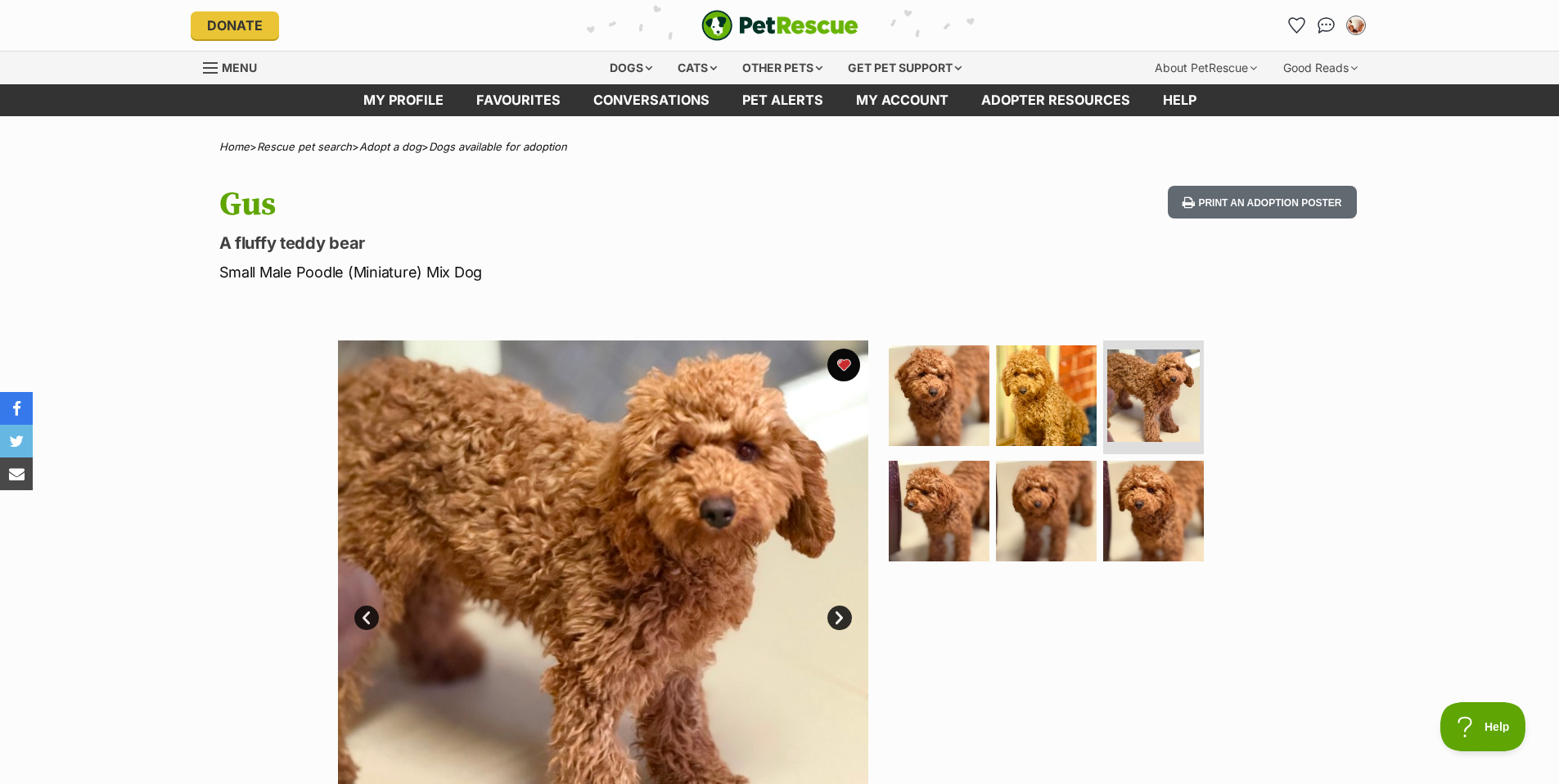 click on "Next" at bounding box center [840, 618] 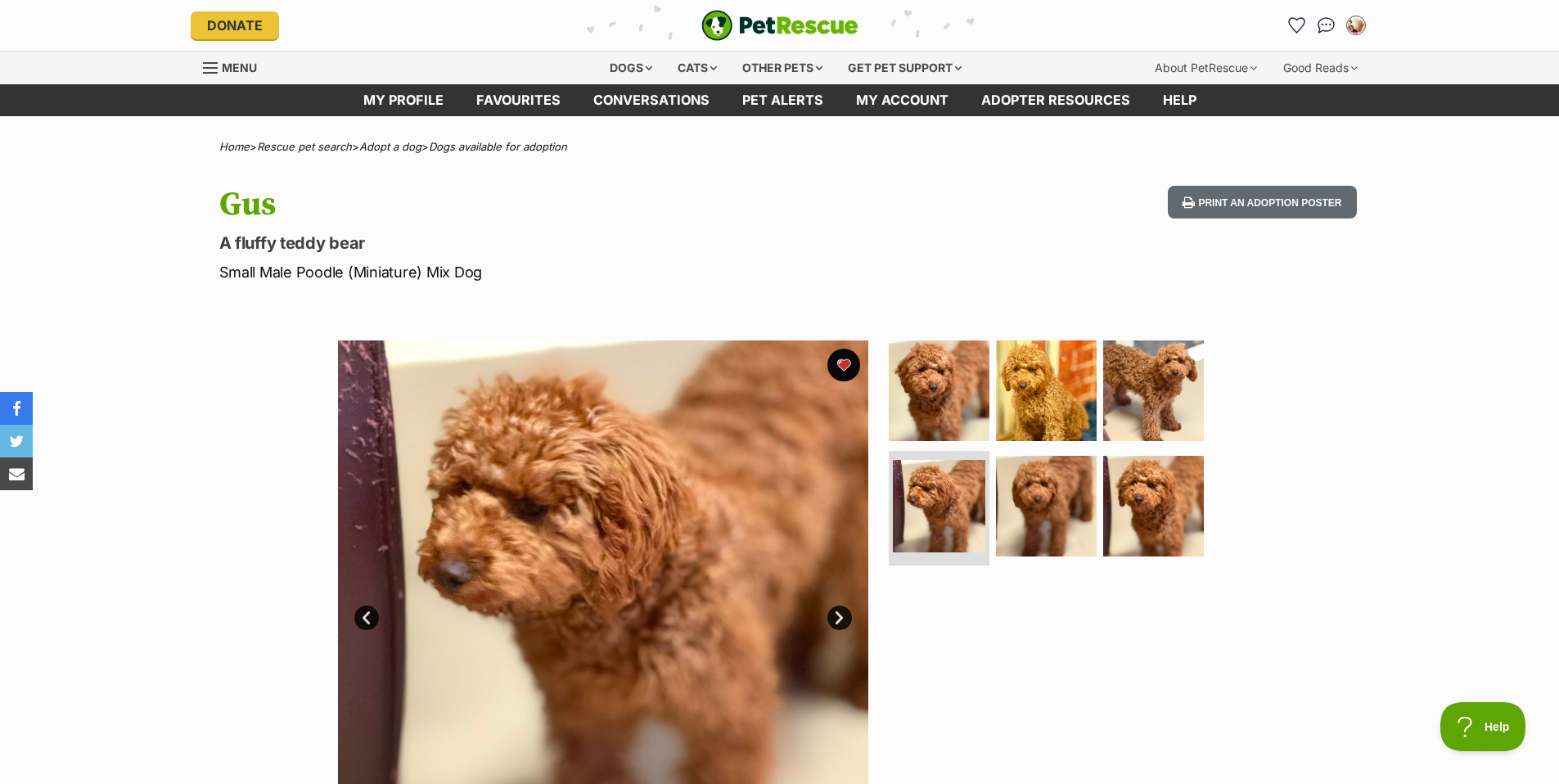 click on "Next" at bounding box center (840, 618) 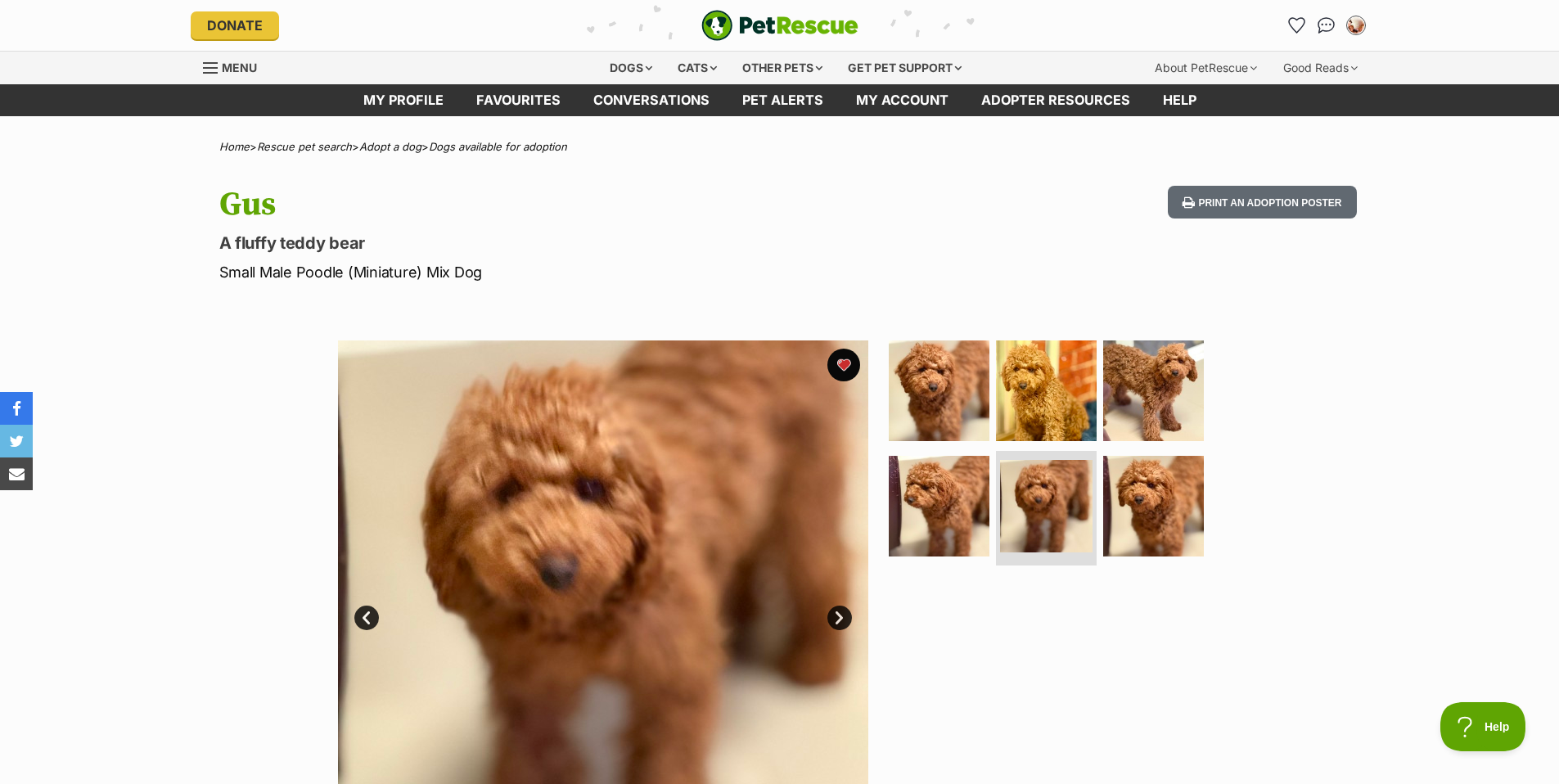 click on "Next" at bounding box center [840, 618] 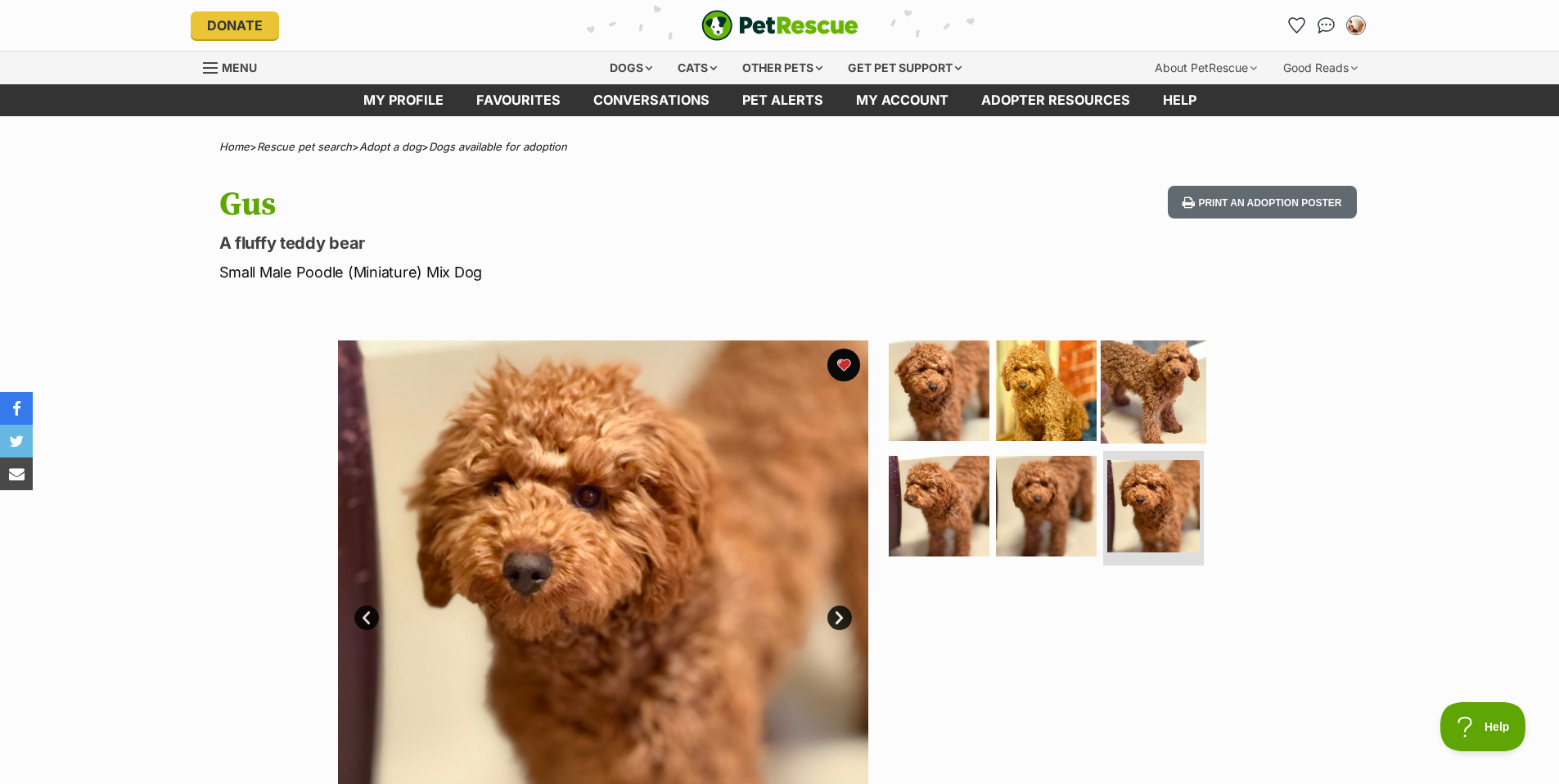 click at bounding box center (1153, 390) 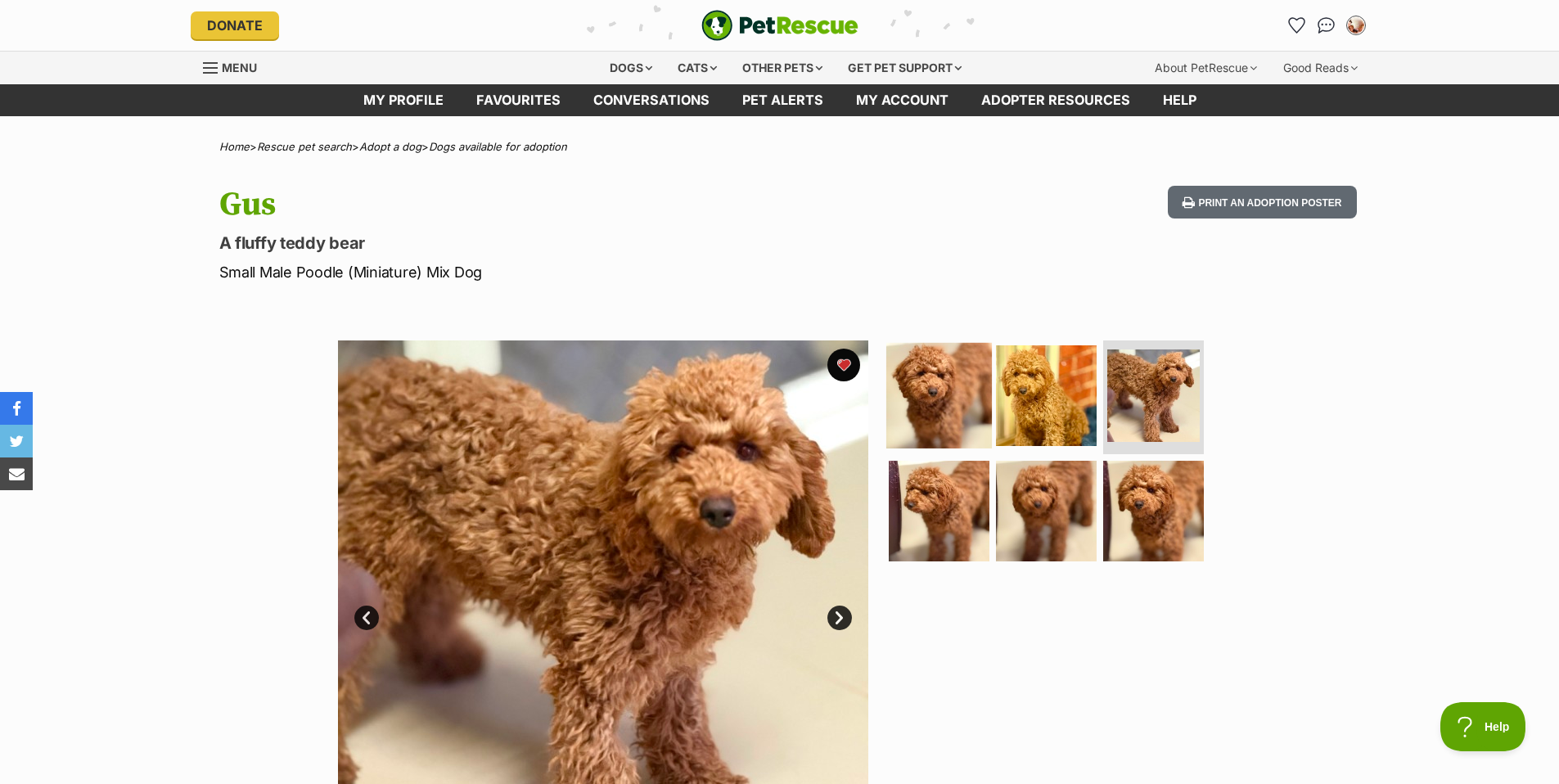 click at bounding box center [939, 394] 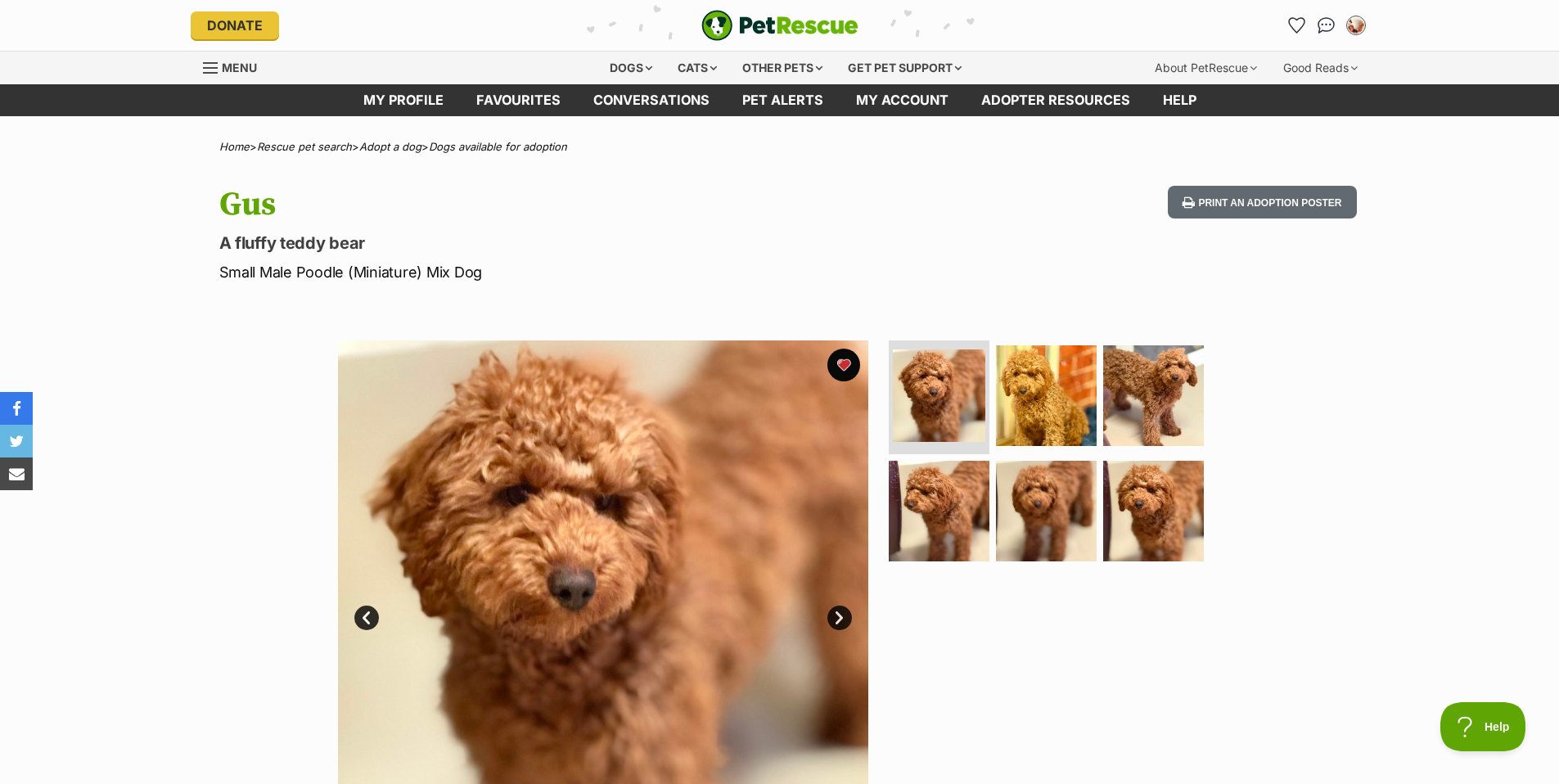 scroll, scrollTop: 0, scrollLeft: 0, axis: both 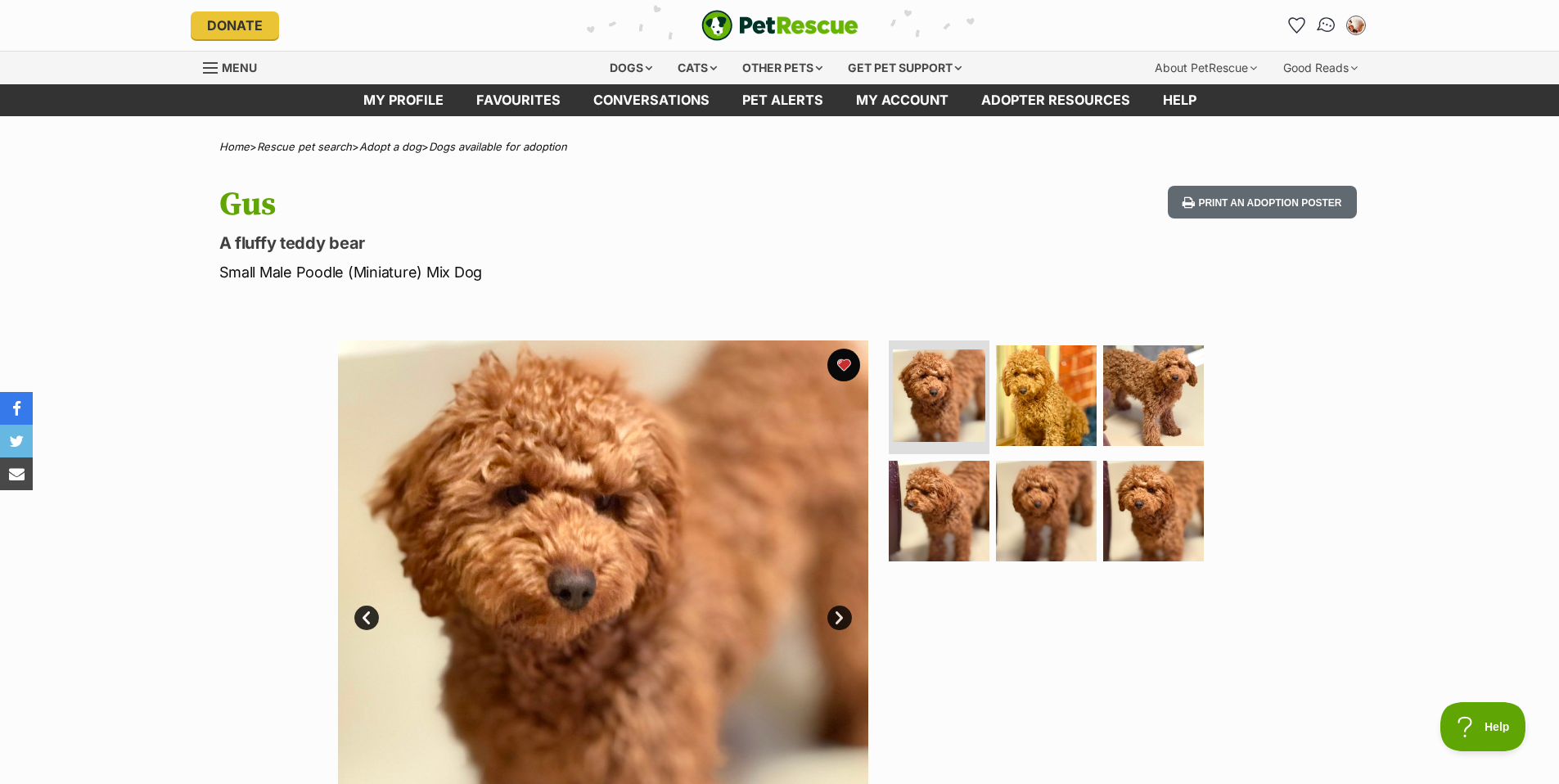 click at bounding box center [1326, 25] 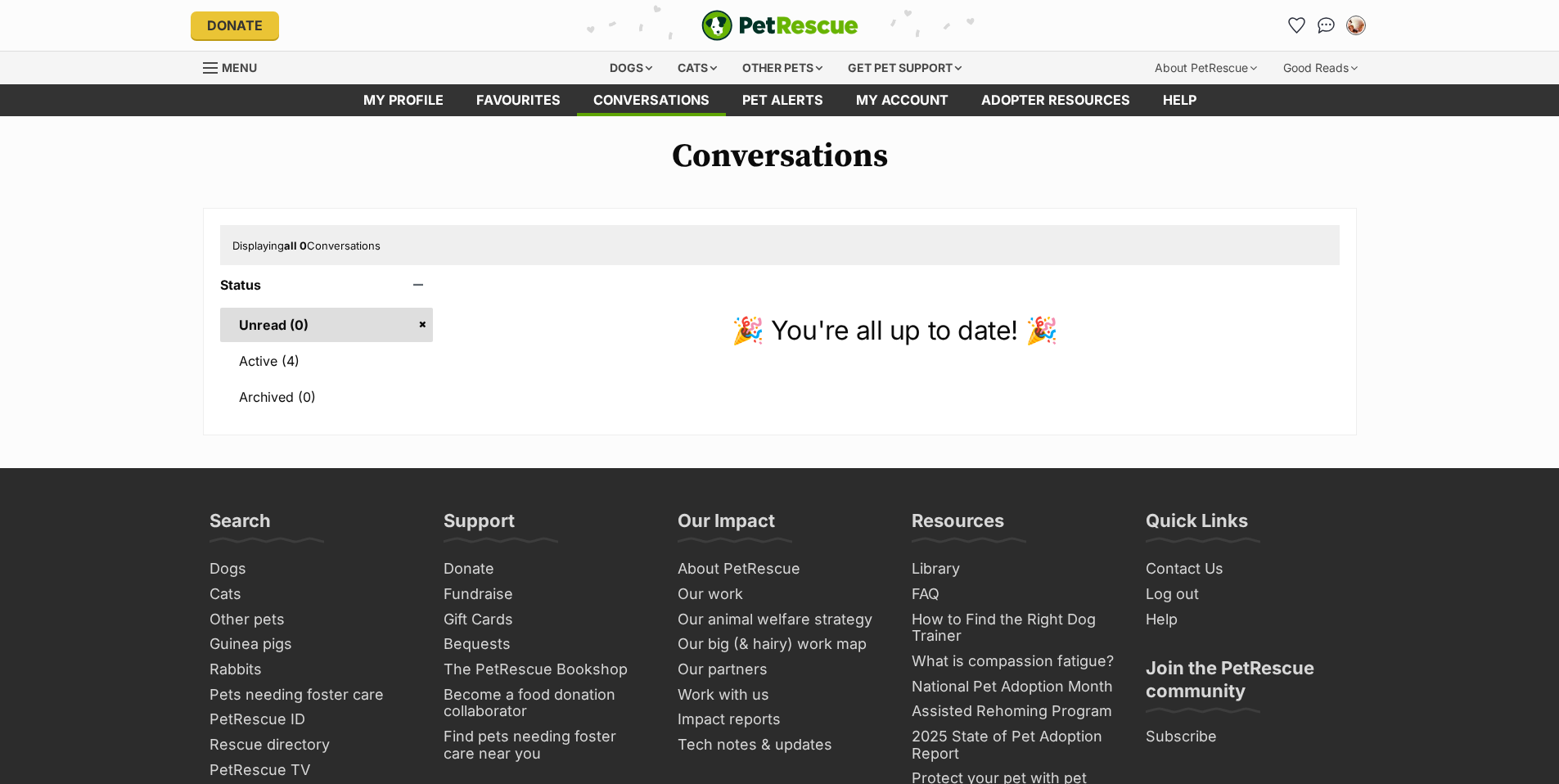 scroll, scrollTop: 0, scrollLeft: 0, axis: both 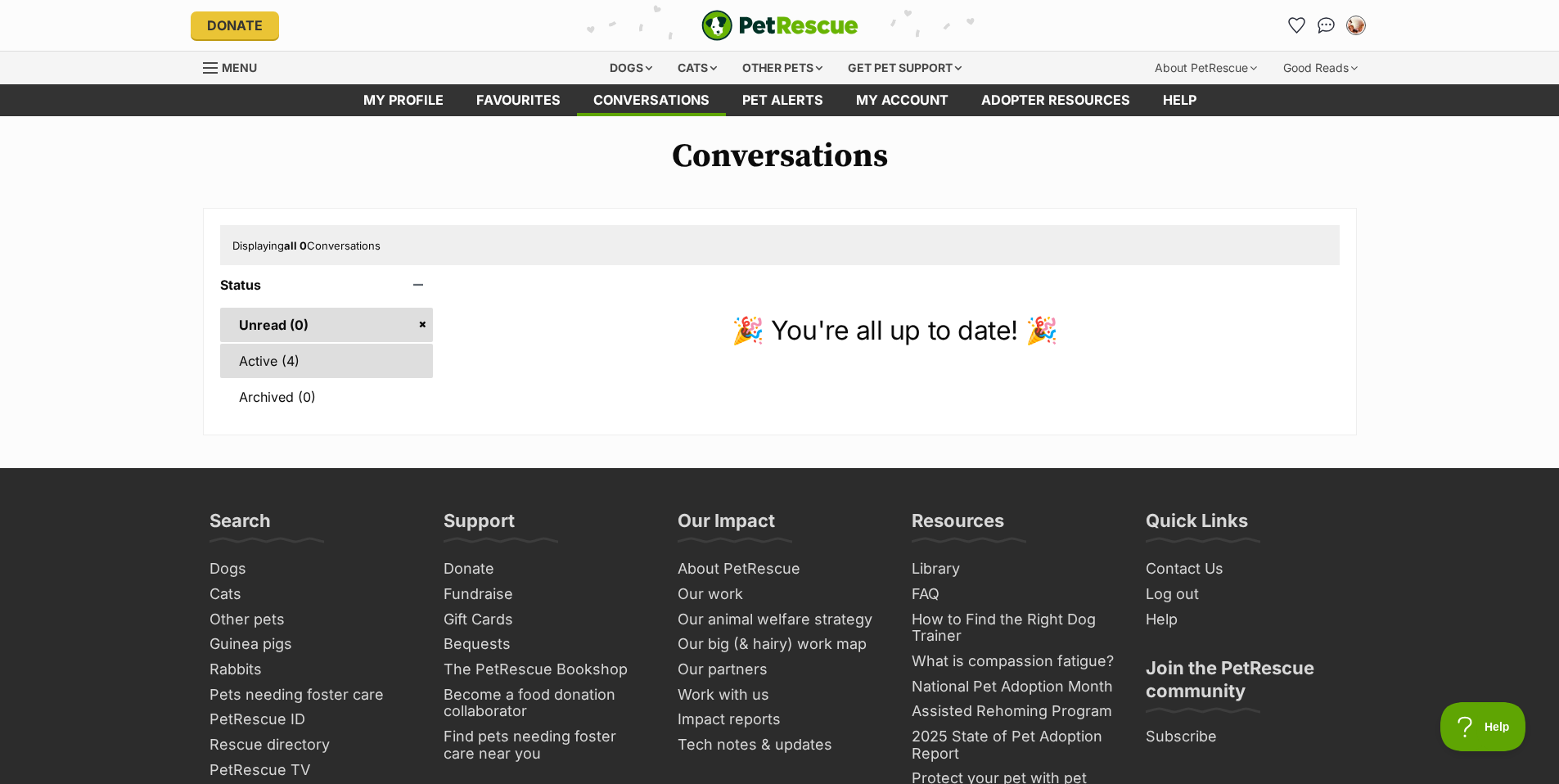 click on "Active (4)" at bounding box center (327, 361) 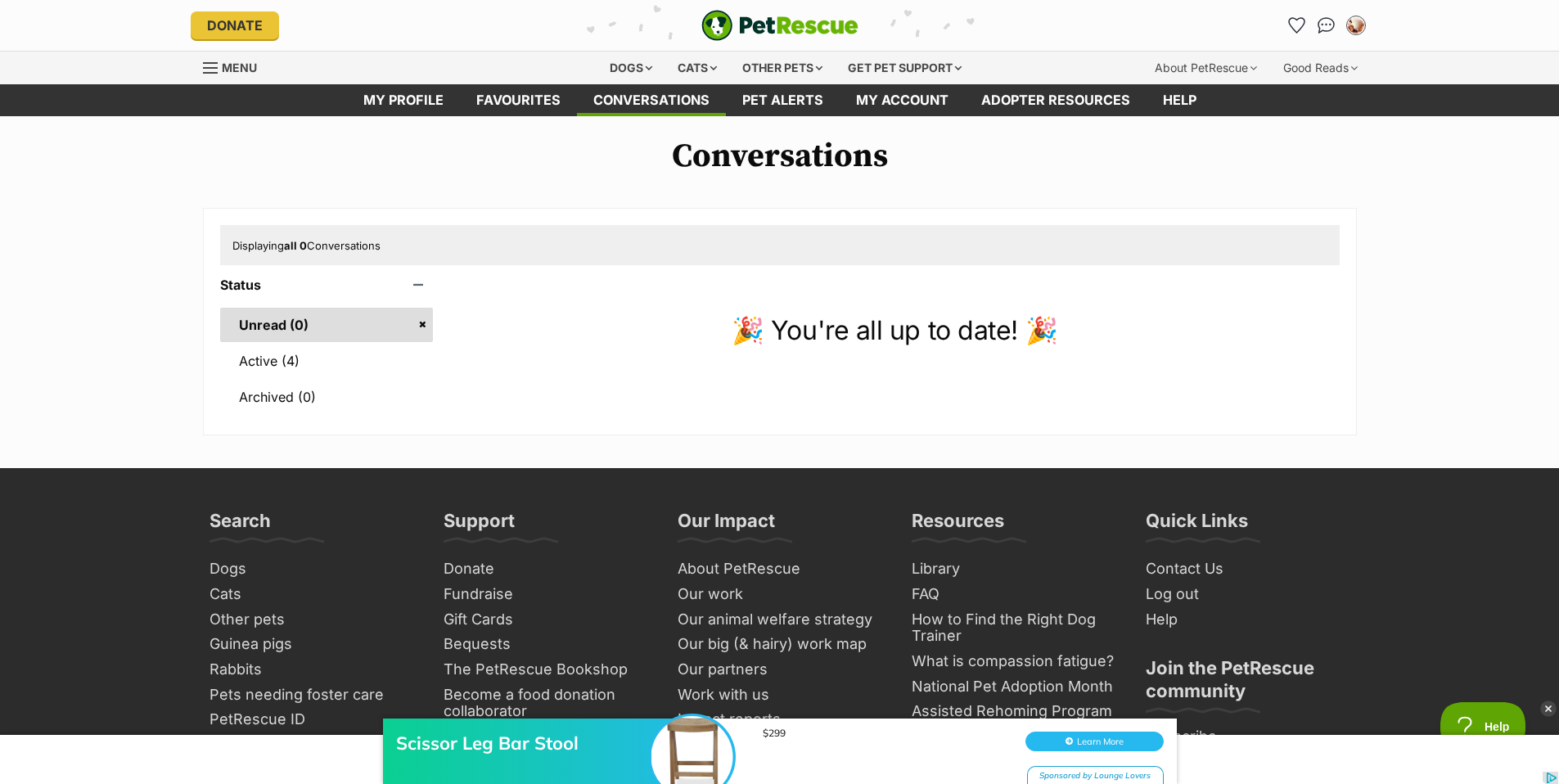scroll, scrollTop: 0, scrollLeft: 0, axis: both 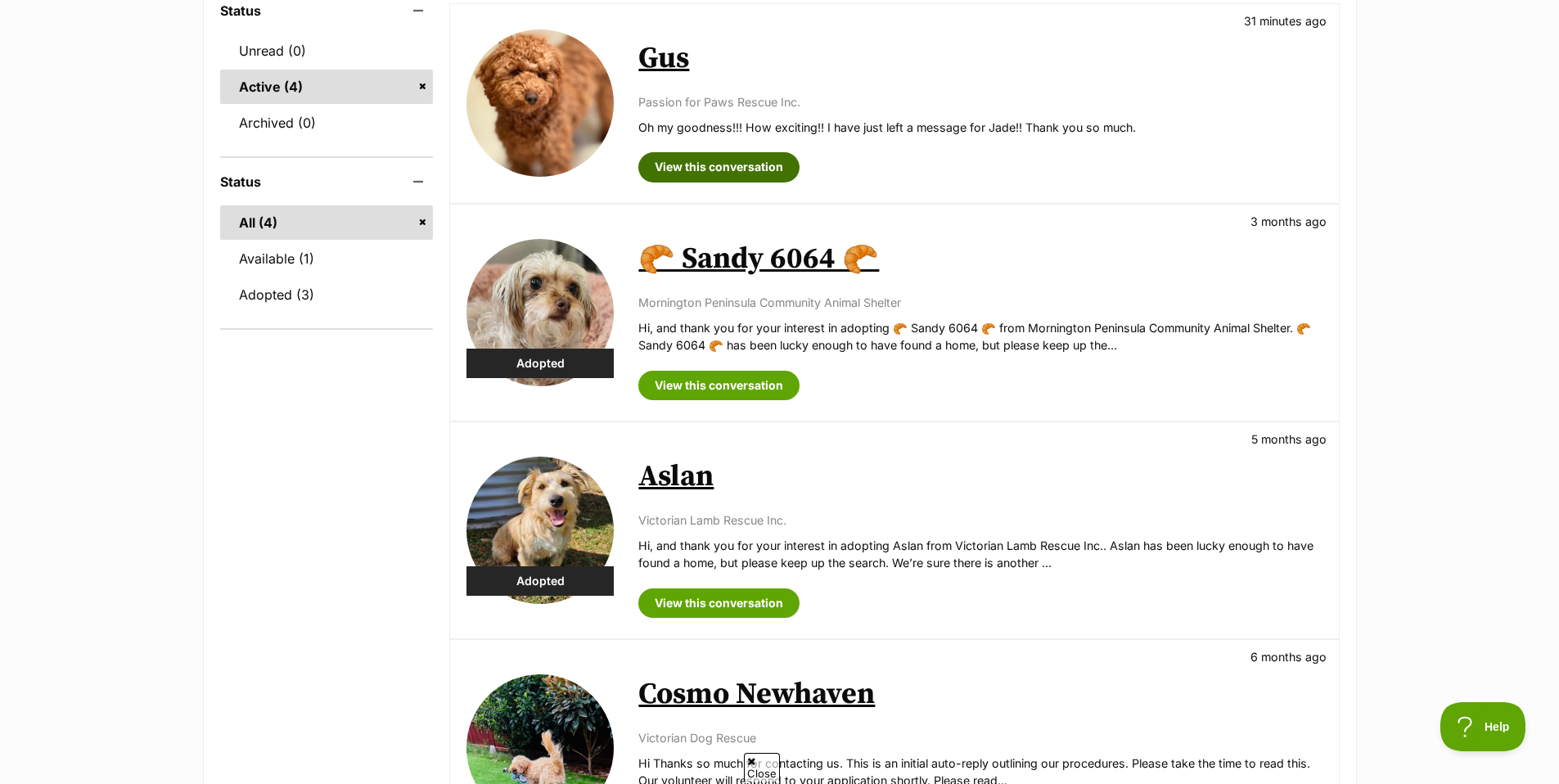 click on "View this conversation" at bounding box center (719, 167) 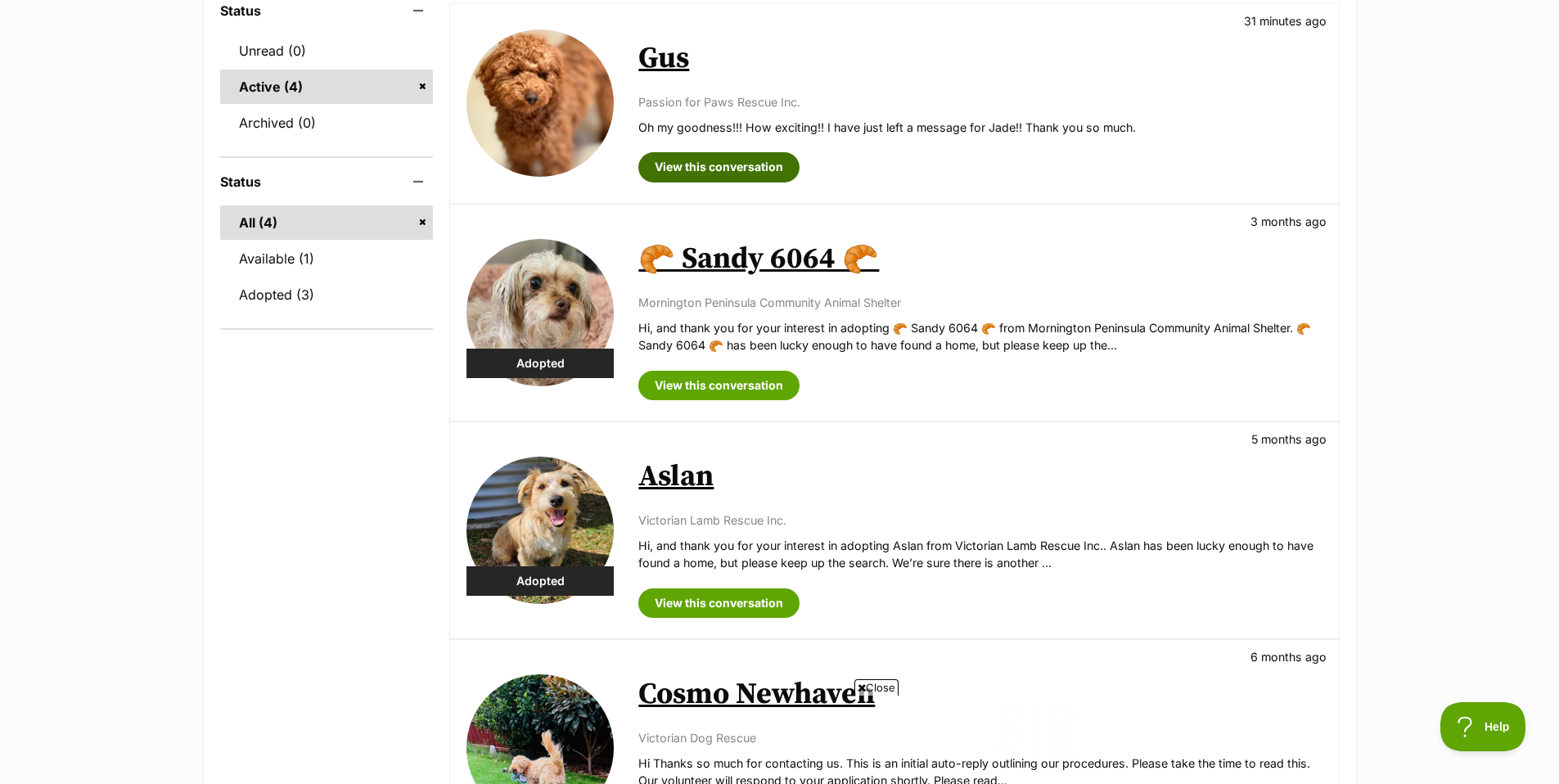 scroll, scrollTop: 0, scrollLeft: 0, axis: both 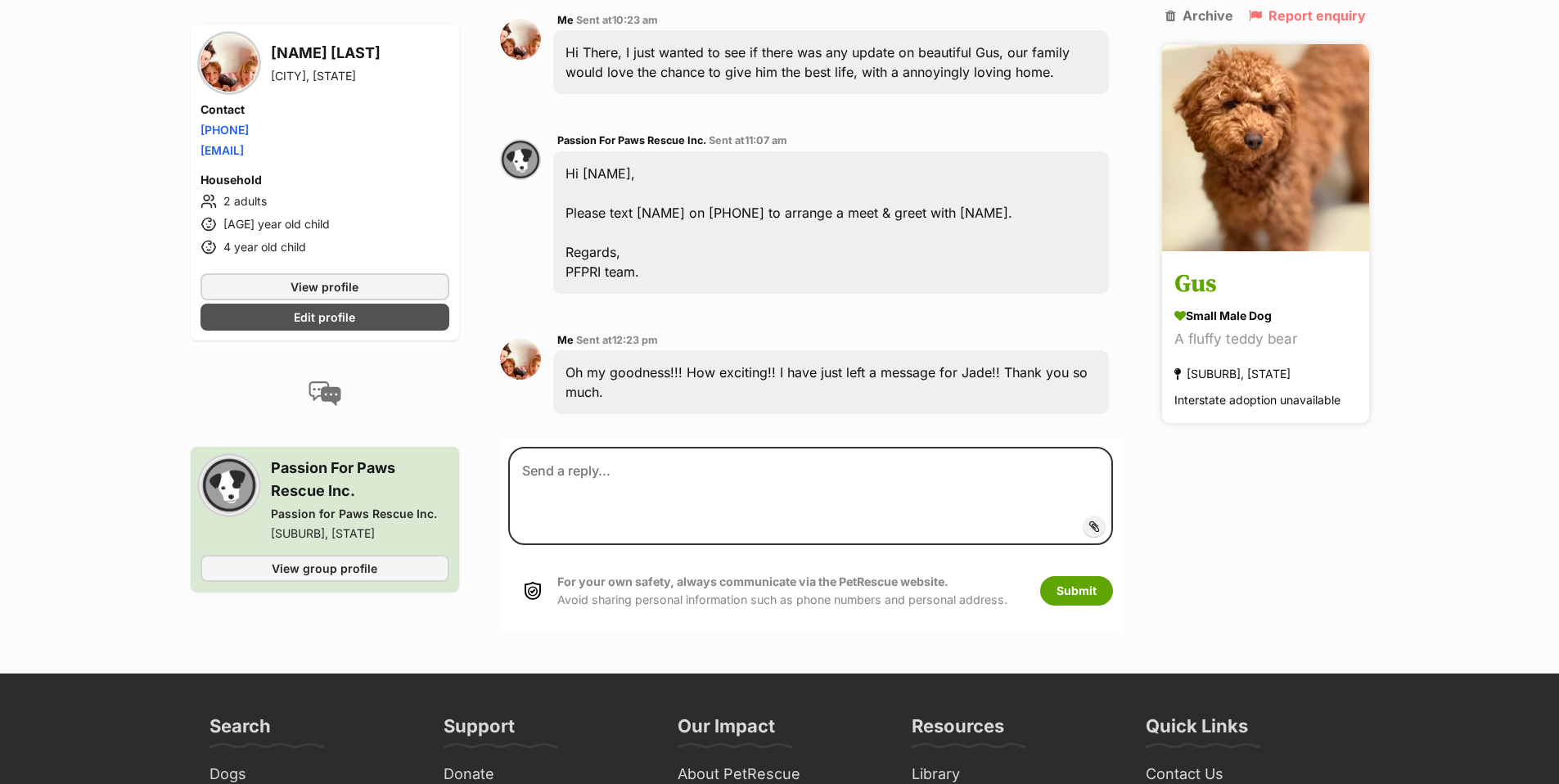 click on "Gus" at bounding box center (1265, 285) 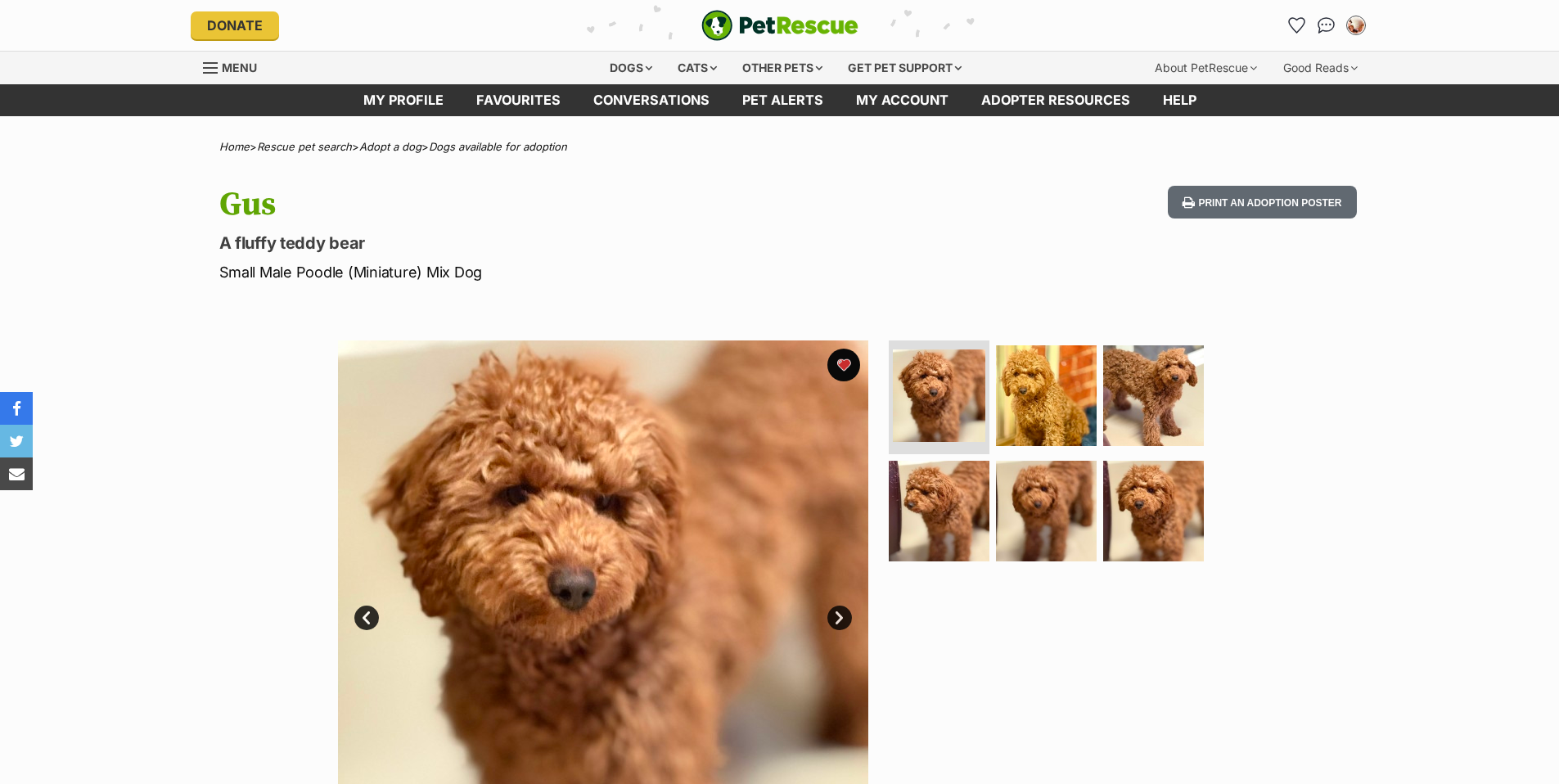 scroll, scrollTop: 0, scrollLeft: 0, axis: both 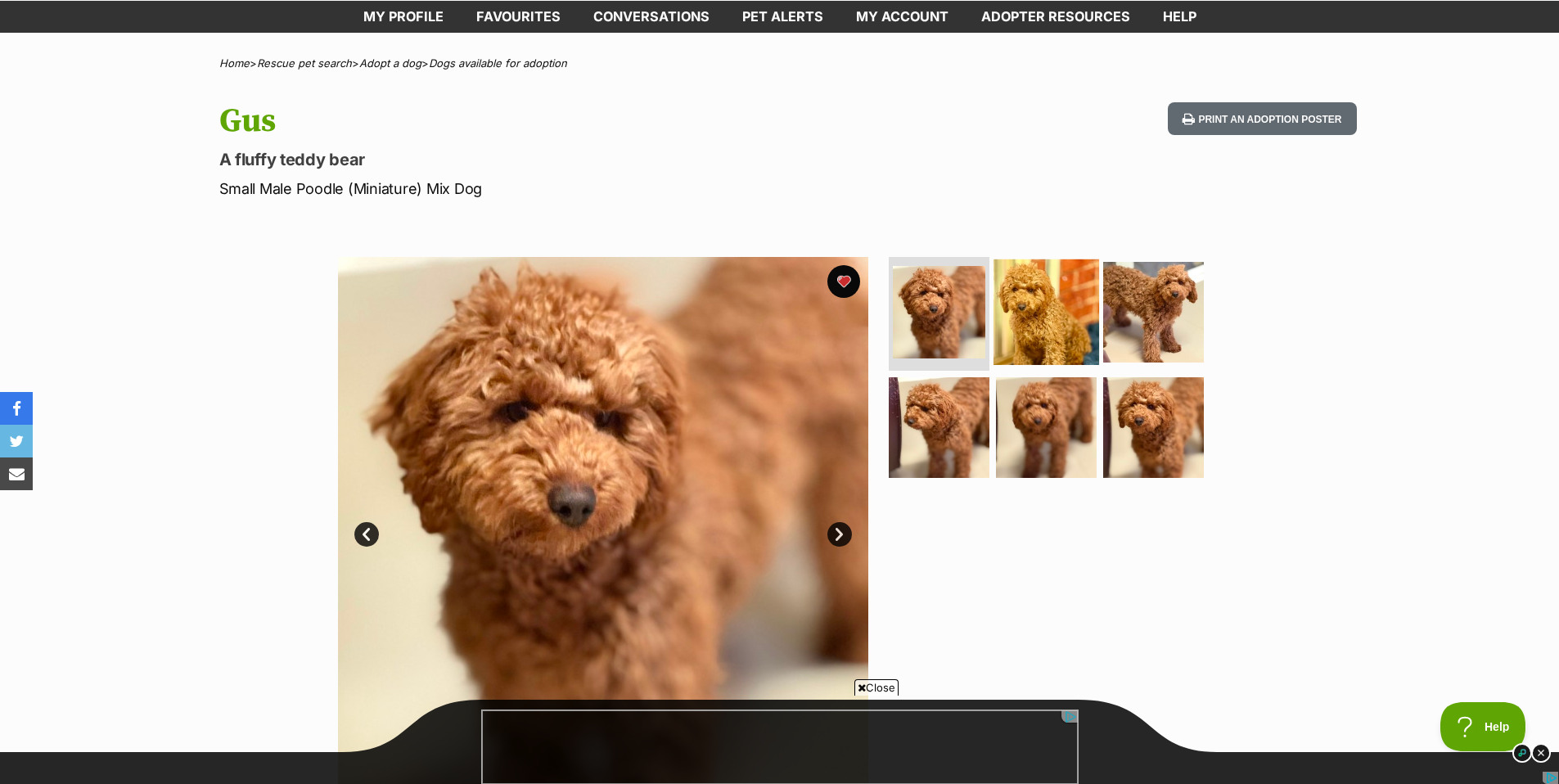drag, startPoint x: 867, startPoint y: 436, endPoint x: 1008, endPoint y: 344, distance: 168.35973 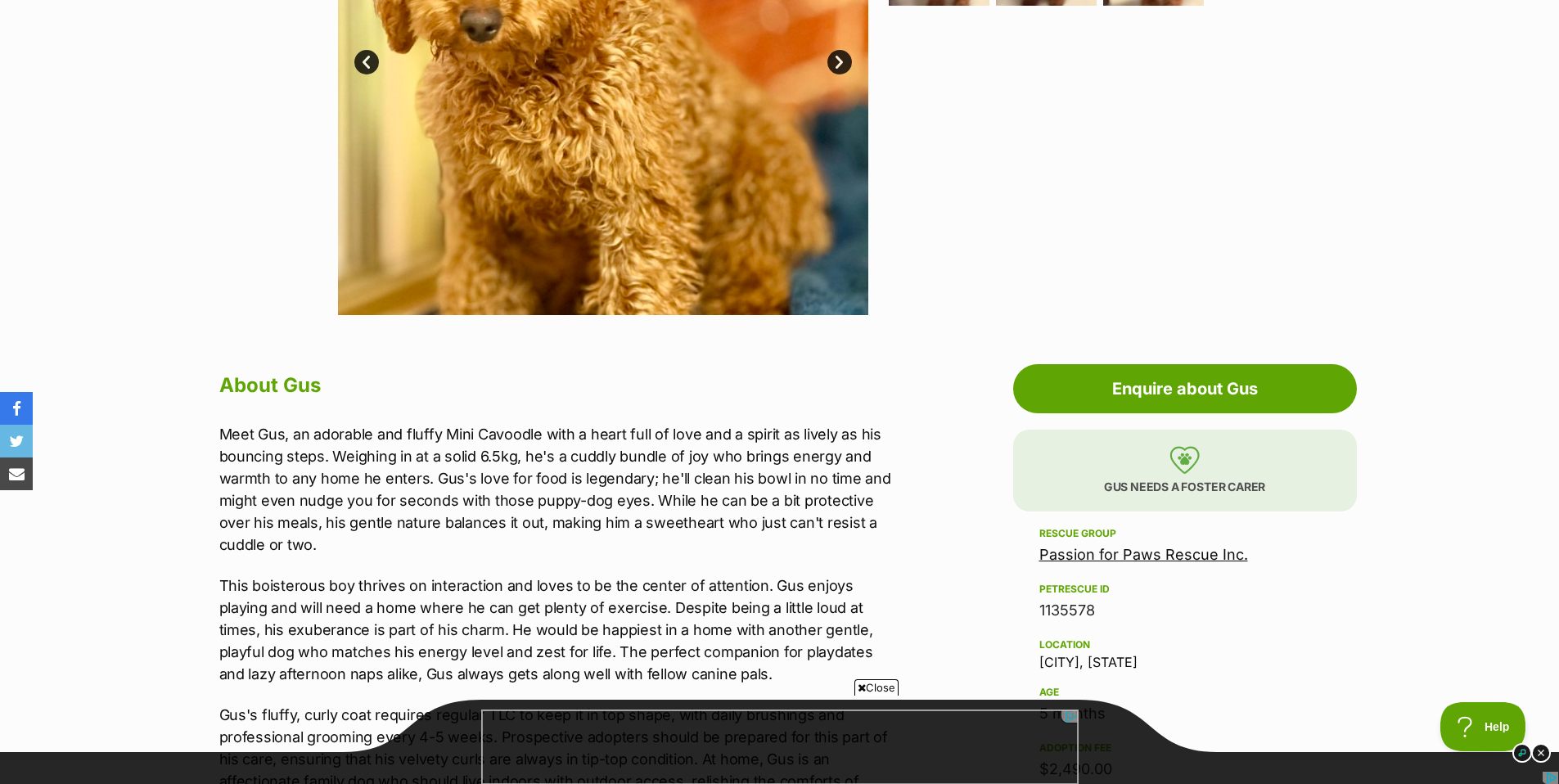 scroll, scrollTop: 798, scrollLeft: 0, axis: vertical 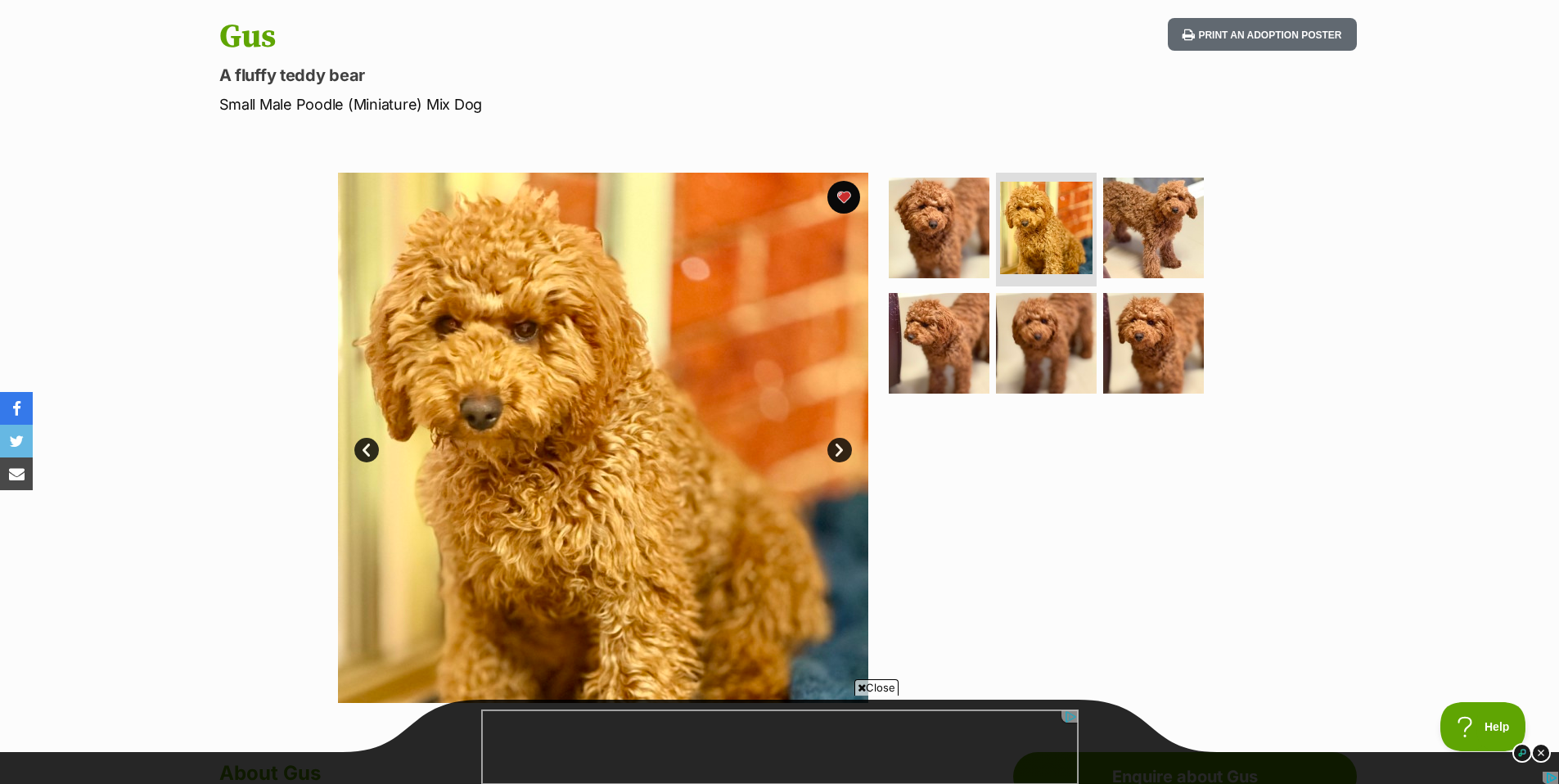 click on "Small Male Poodle (Miniature) Mix Dog" at bounding box center (565, 104) 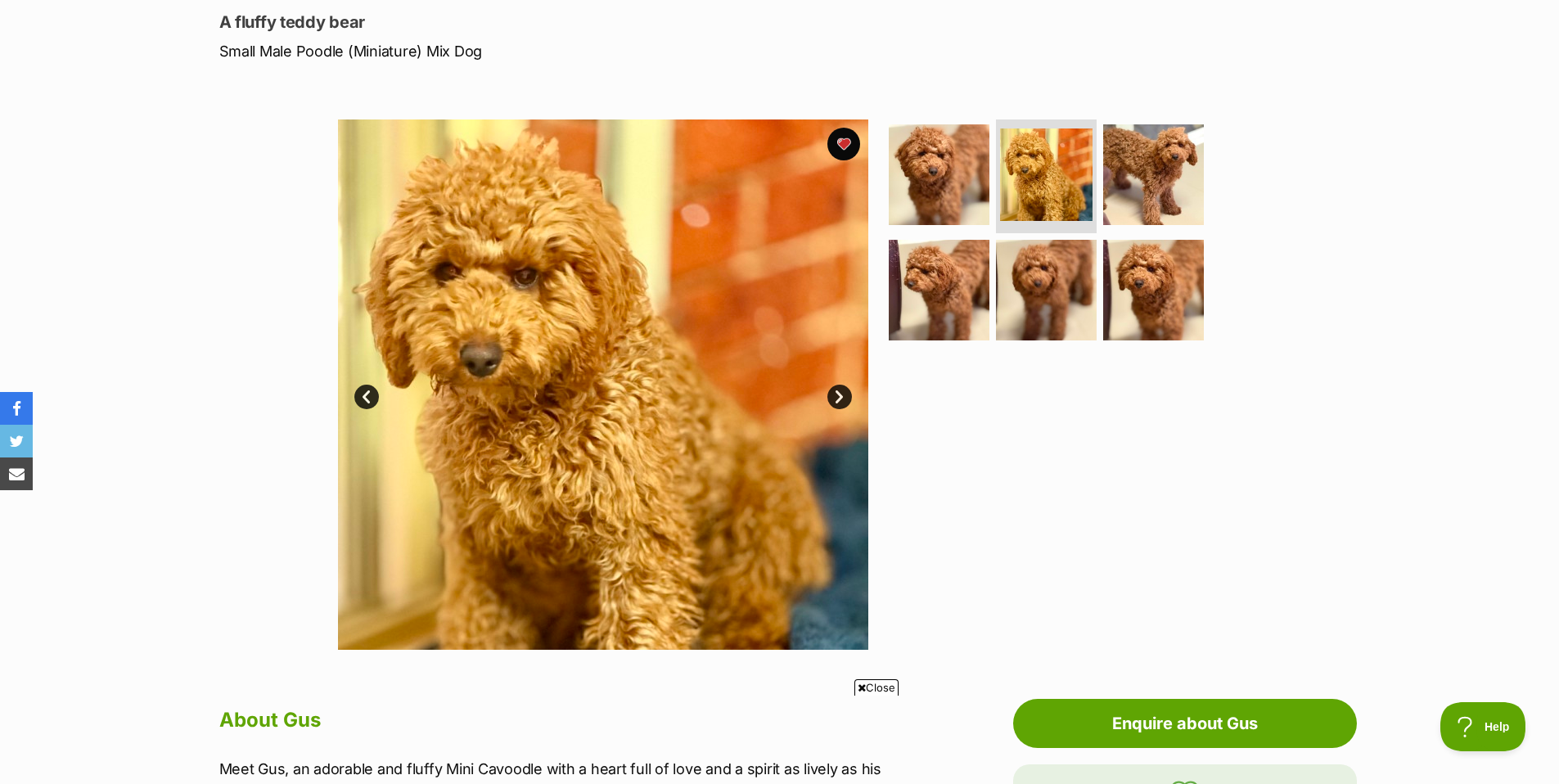 scroll, scrollTop: 0, scrollLeft: 0, axis: both 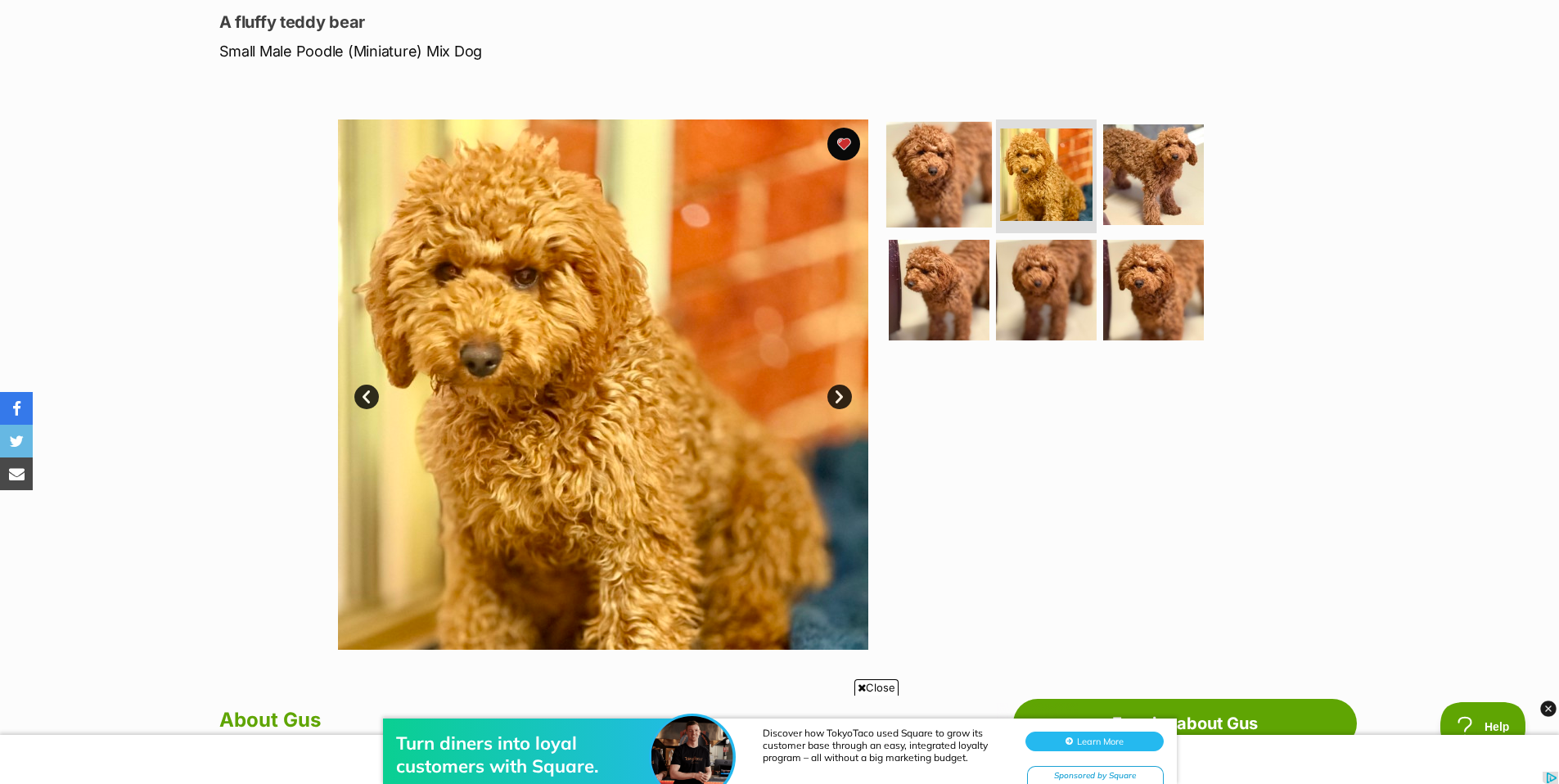 click at bounding box center (939, 173) 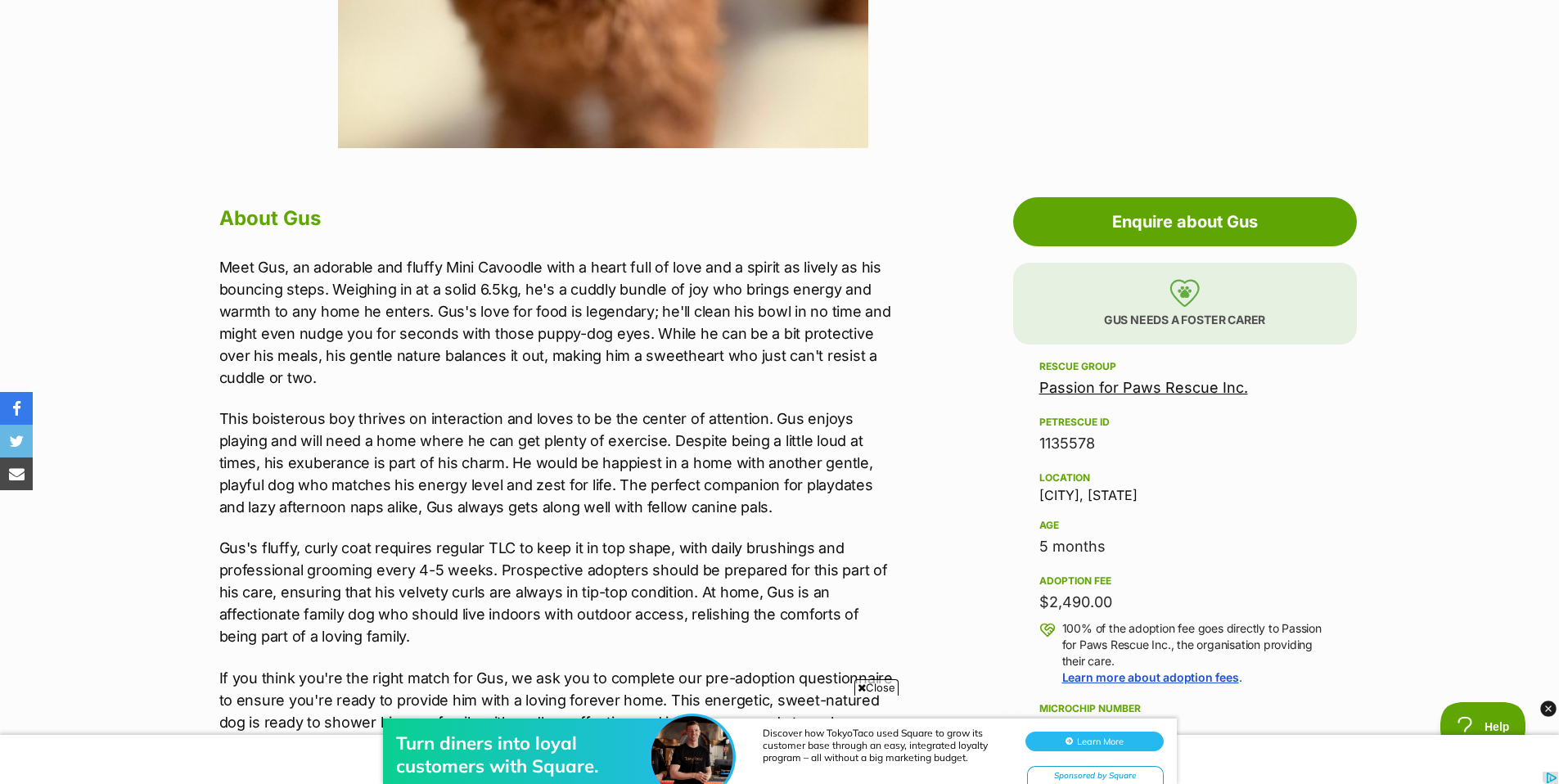 scroll, scrollTop: 722, scrollLeft: 0, axis: vertical 